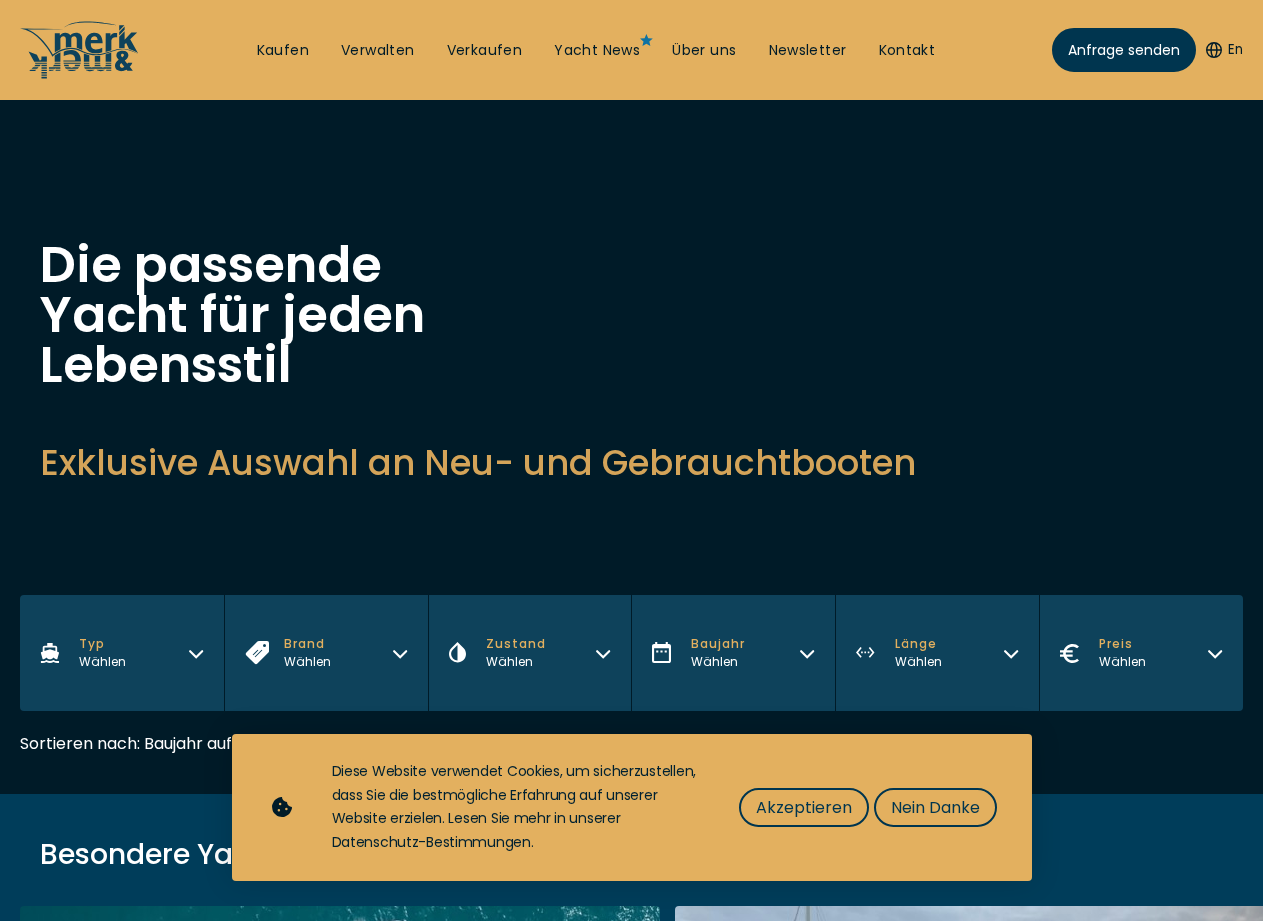 click on "Akzeptieren" at bounding box center [804, 807] 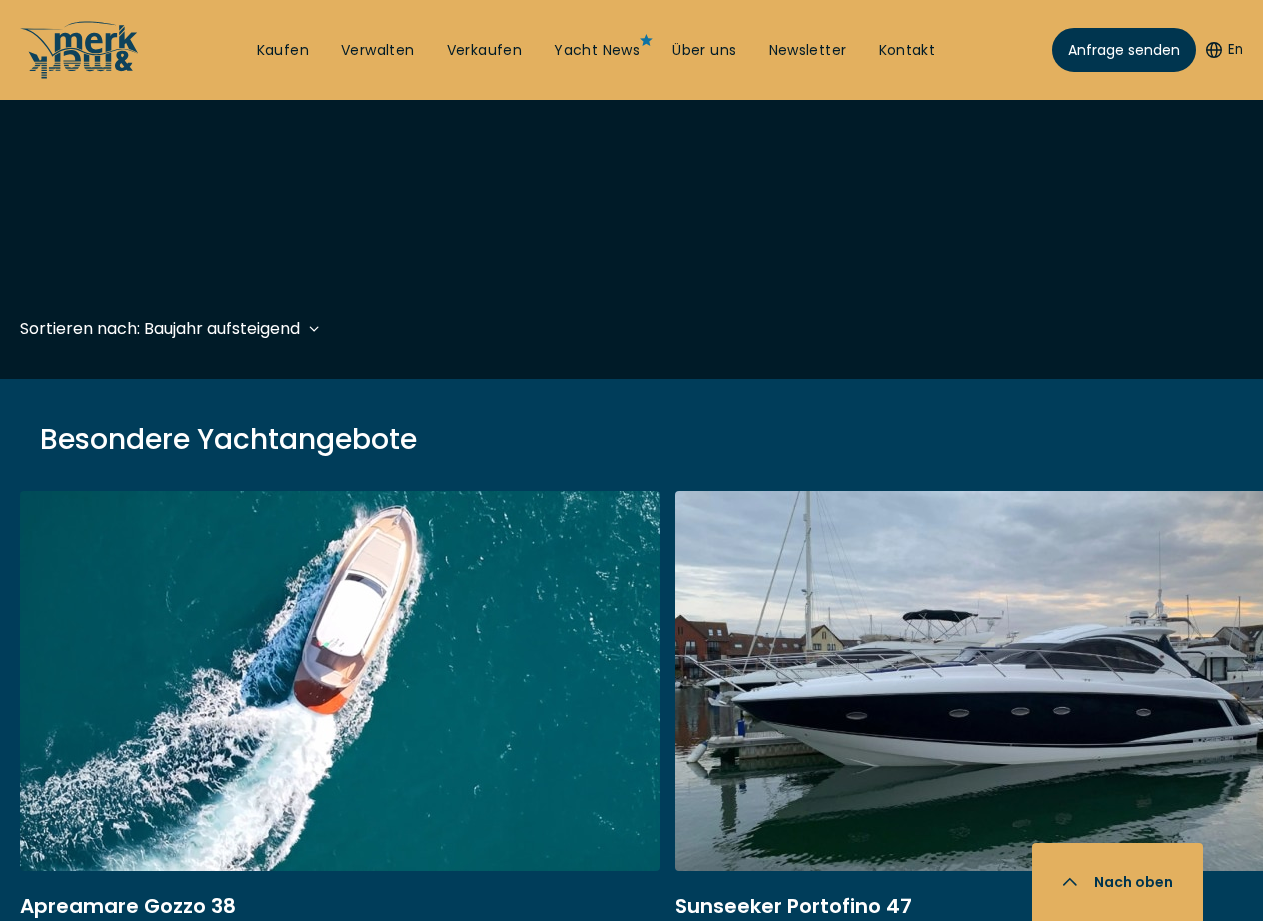 scroll, scrollTop: 1300, scrollLeft: 0, axis: vertical 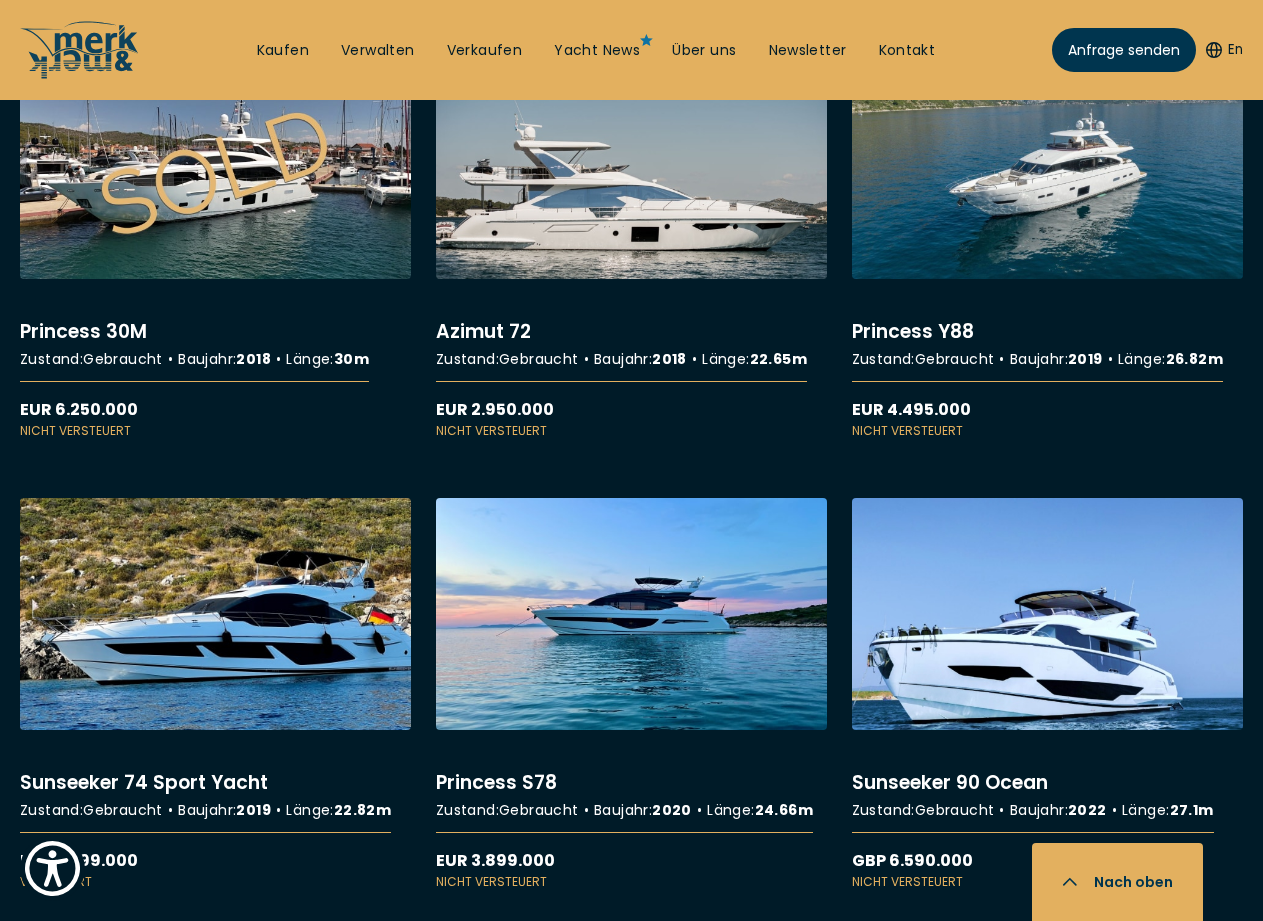 click on "More details about  Sunseeker 74 Sport Yacht" at bounding box center [215, 694] 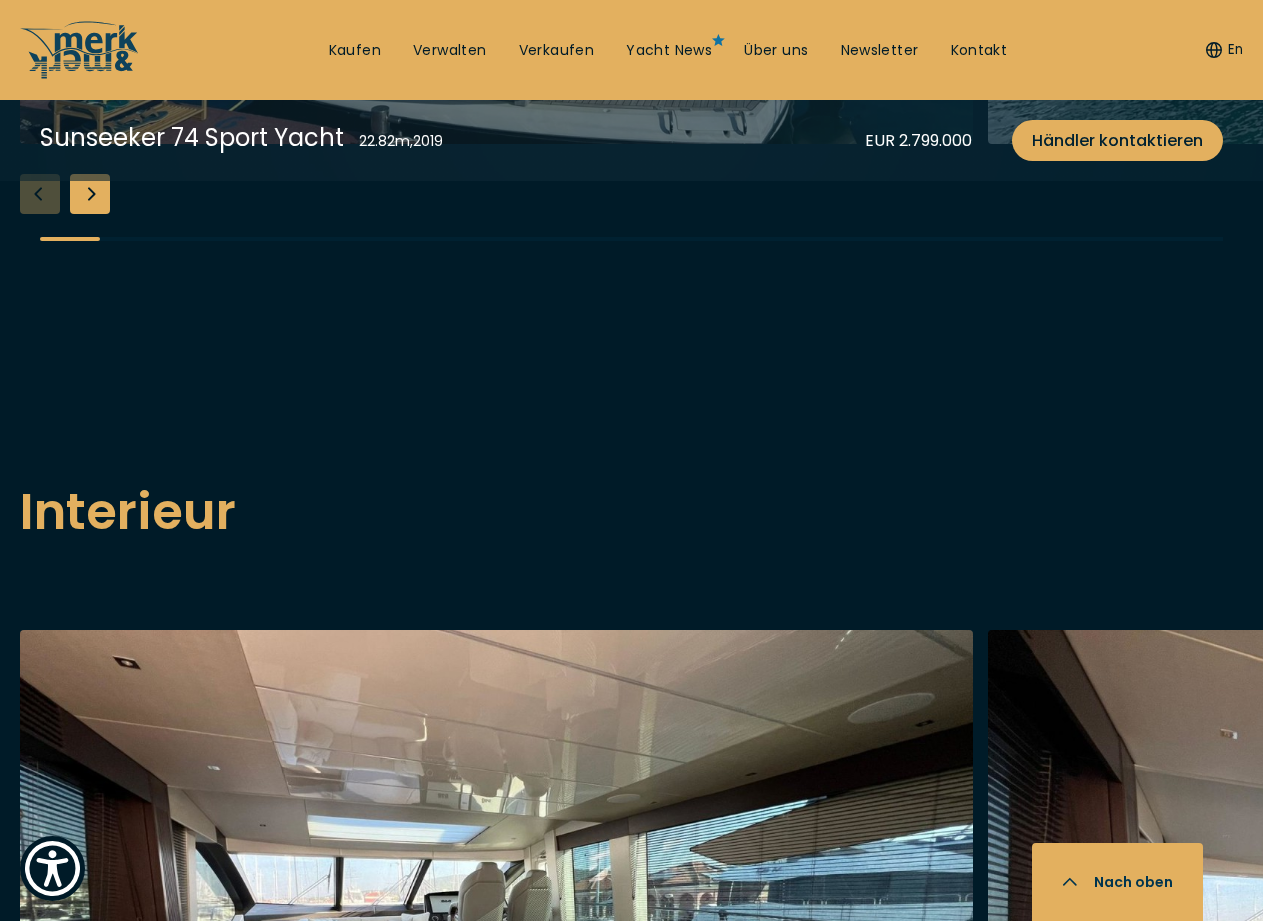 scroll, scrollTop: 2400, scrollLeft: 0, axis: vertical 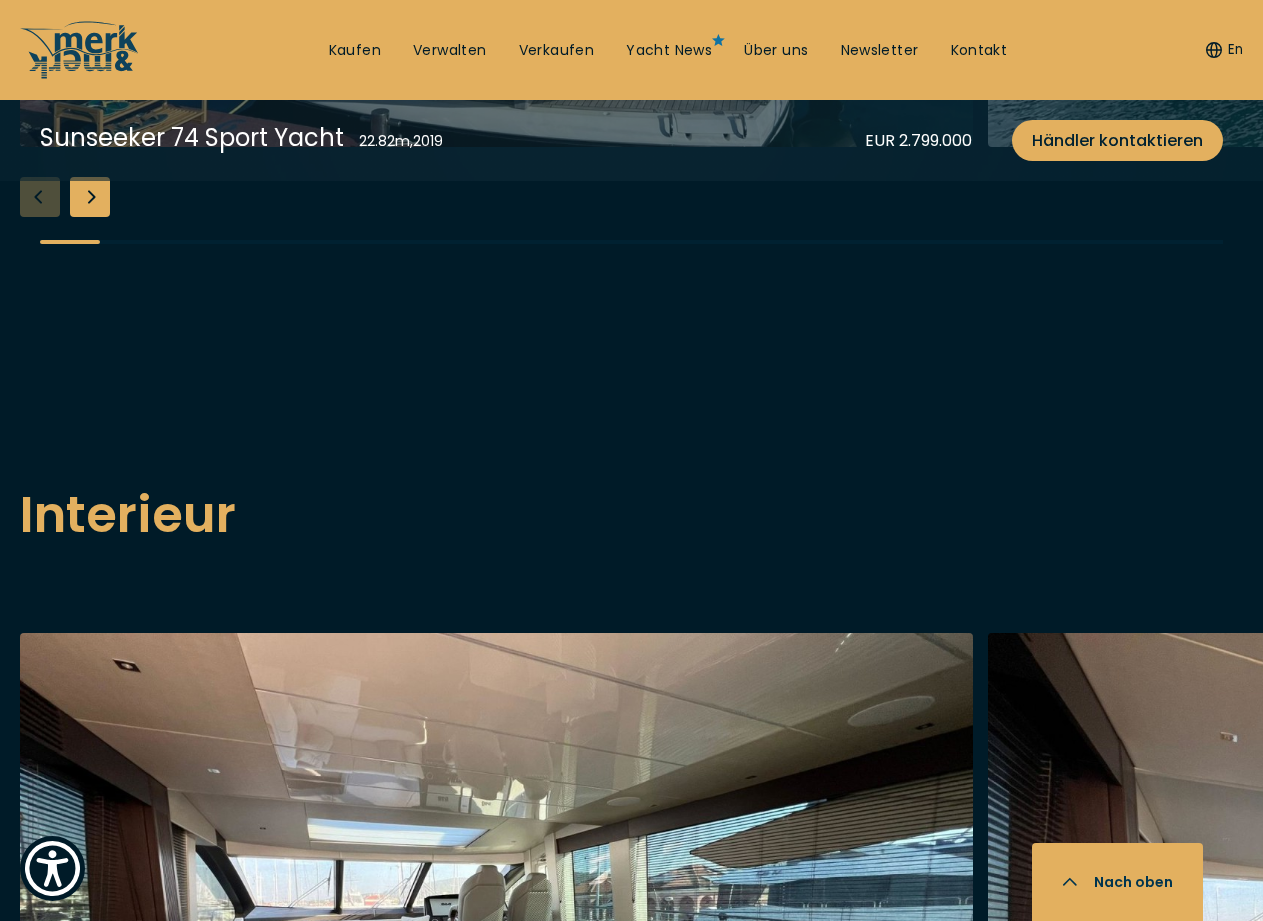 click at bounding box center (90, 197) 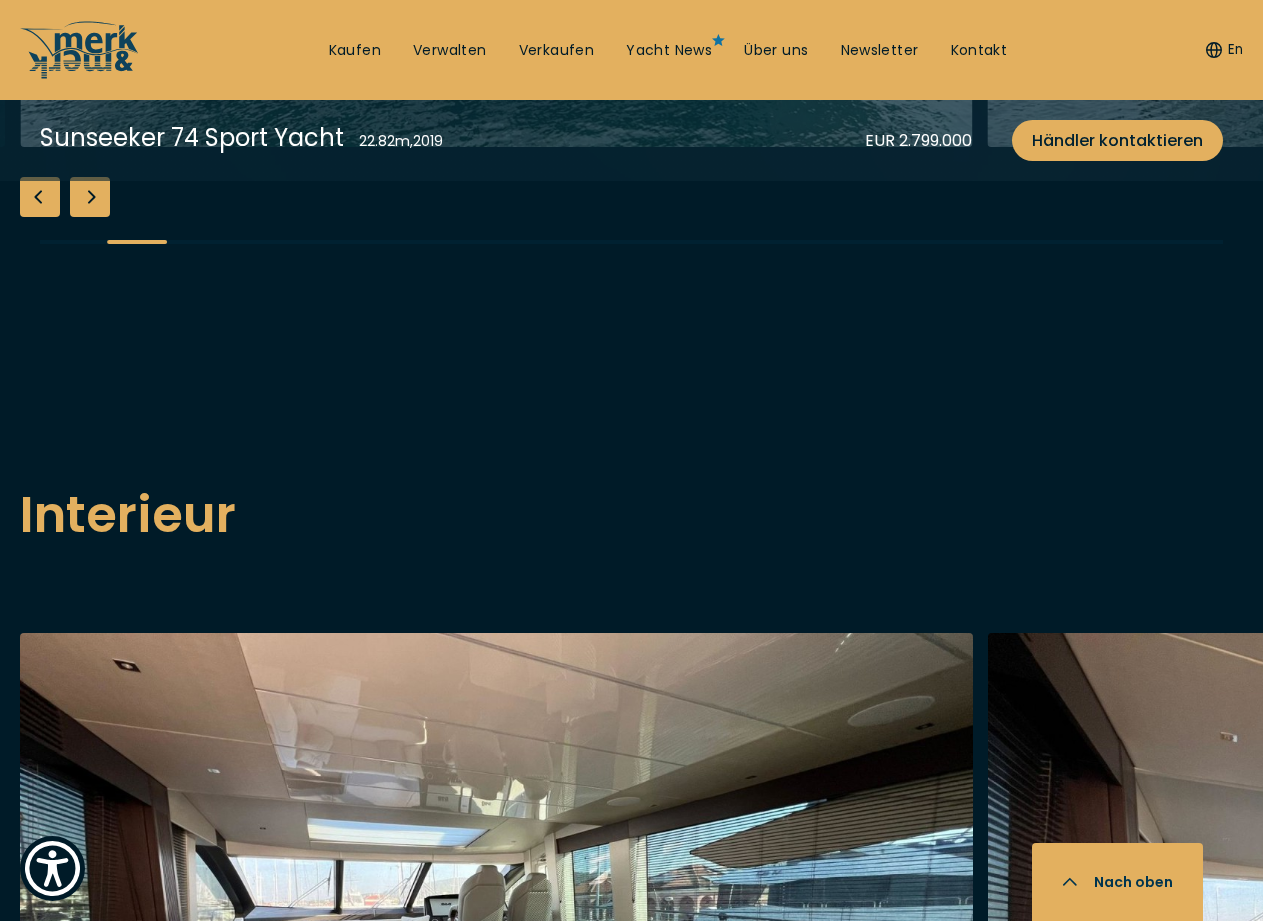 click at bounding box center [90, 197] 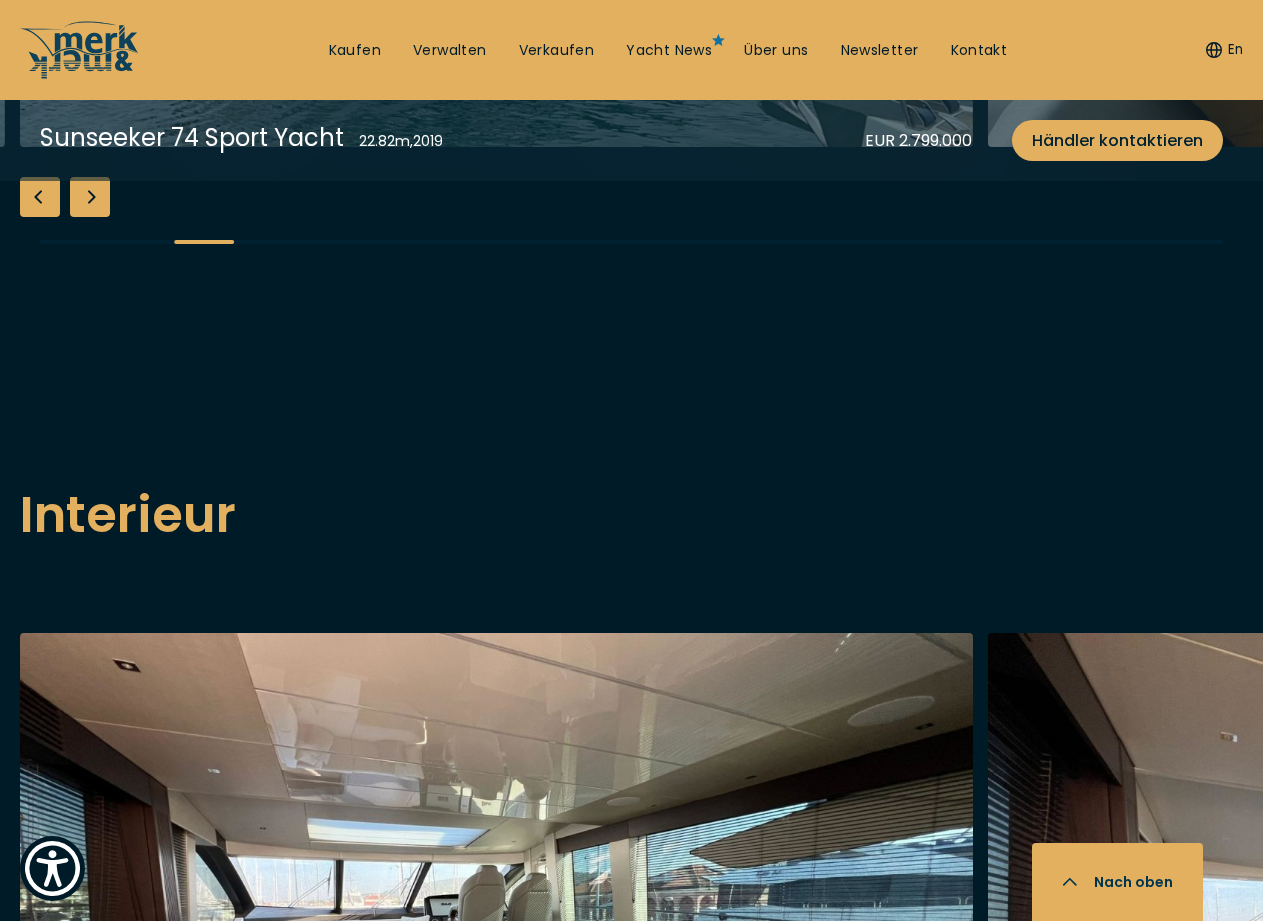 click at bounding box center (90, 197) 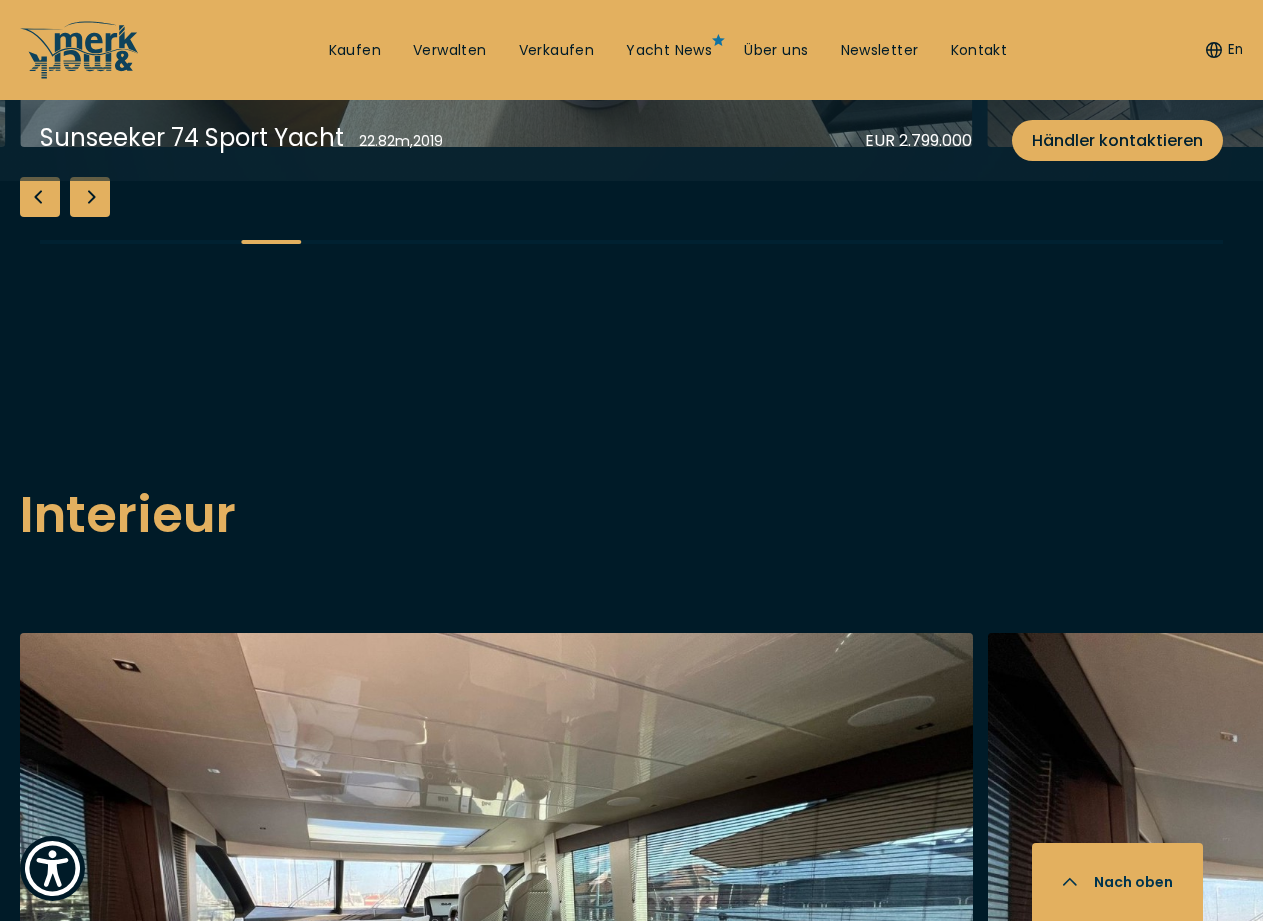 click at bounding box center (90, 197) 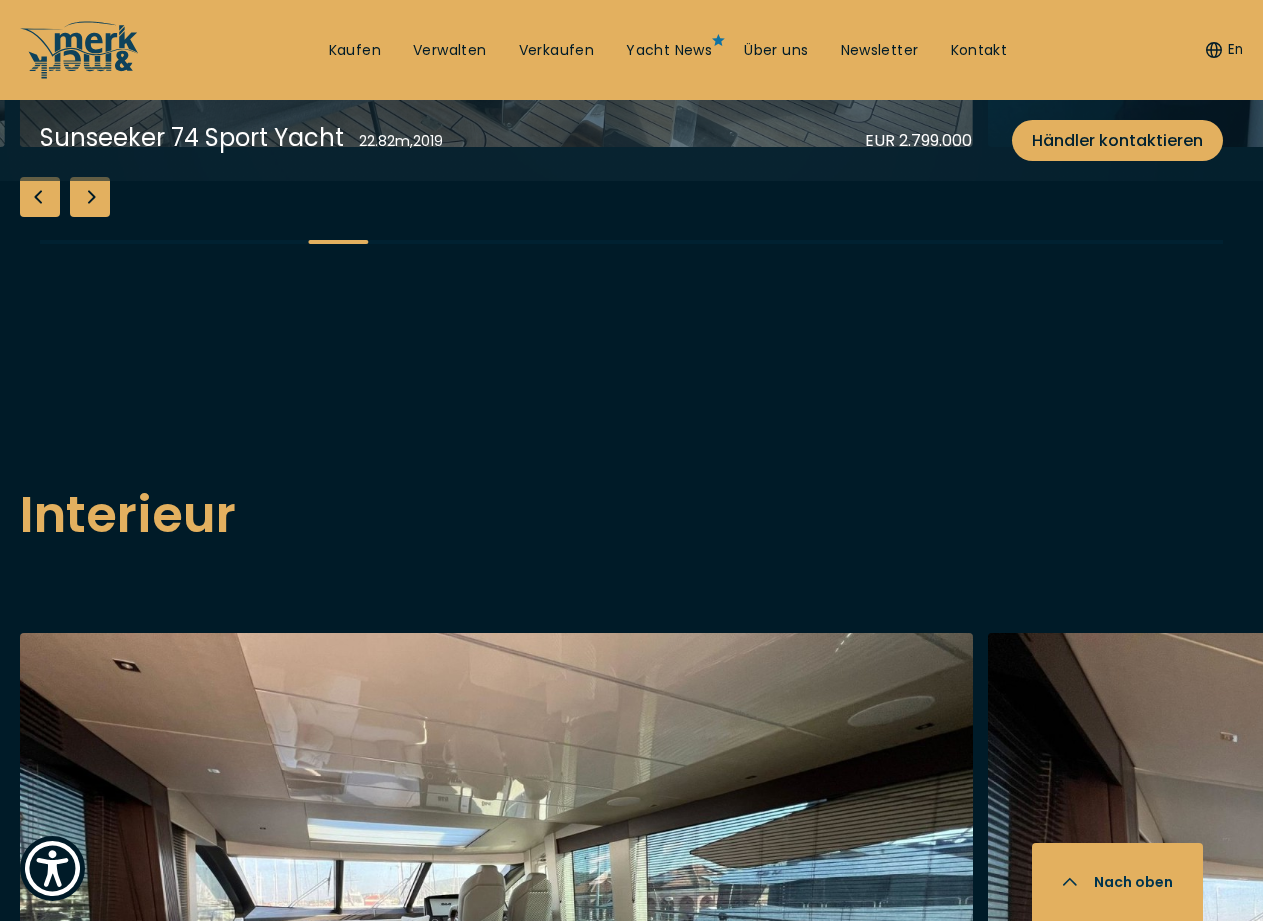 click at bounding box center [90, 197] 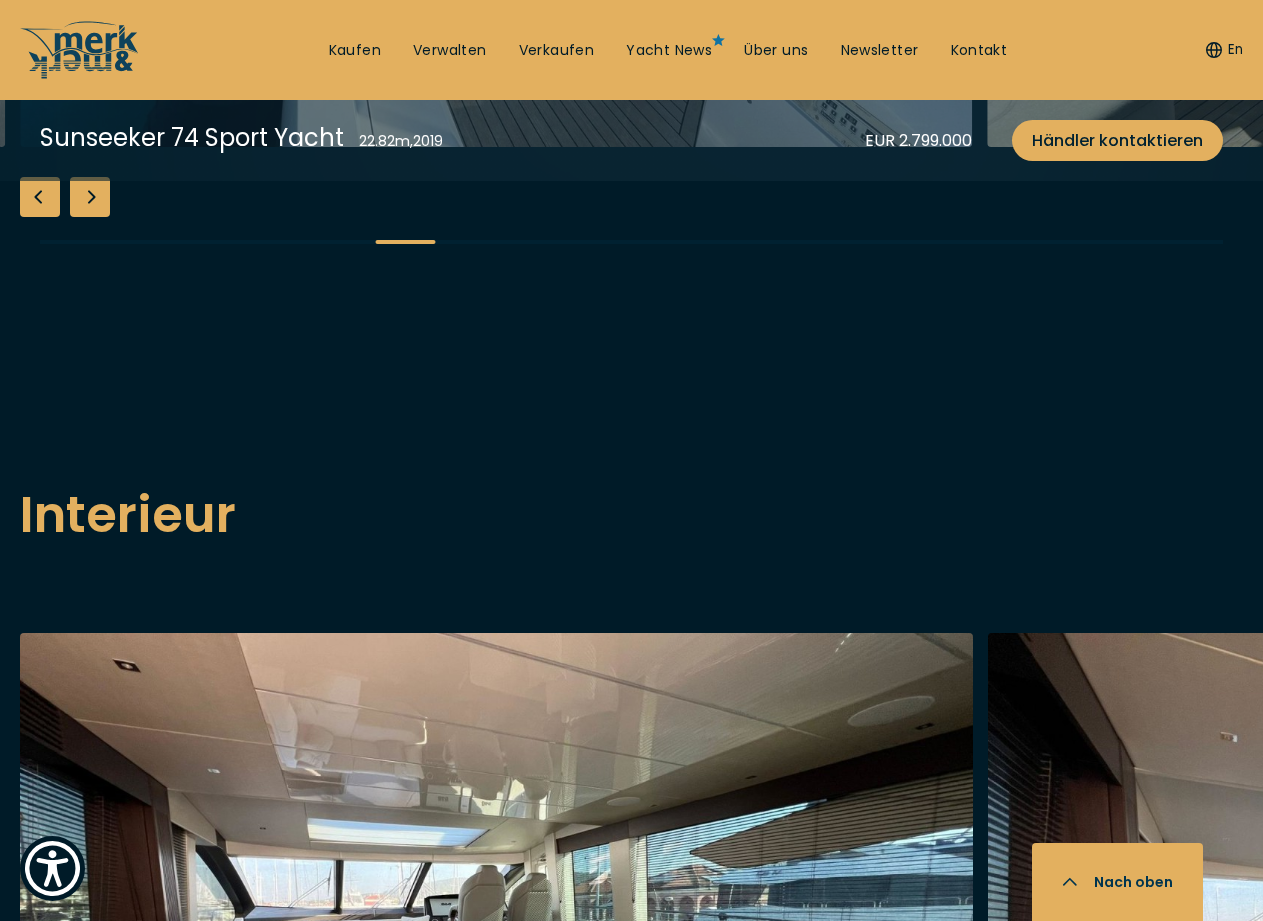 click at bounding box center [90, 197] 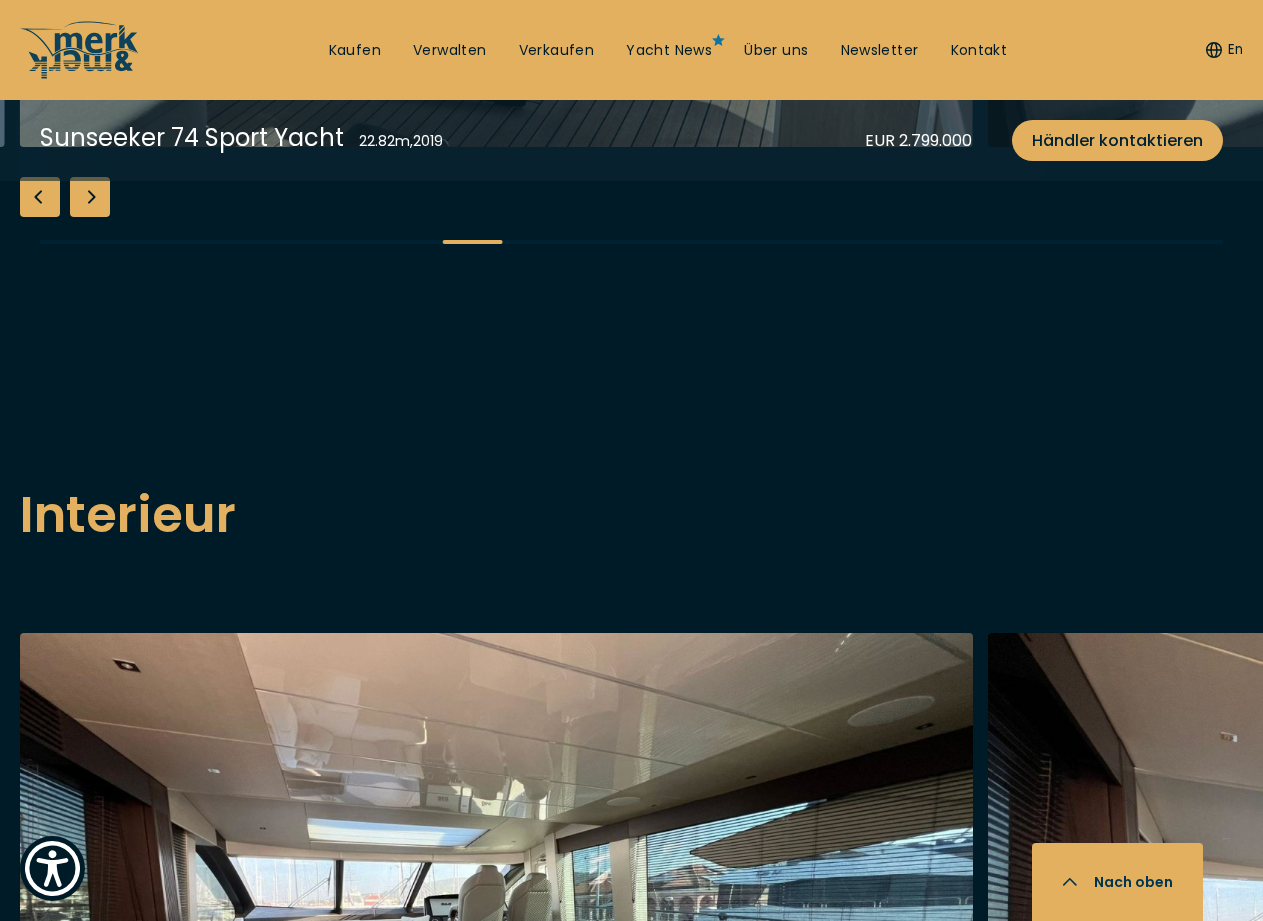 click at bounding box center (90, 197) 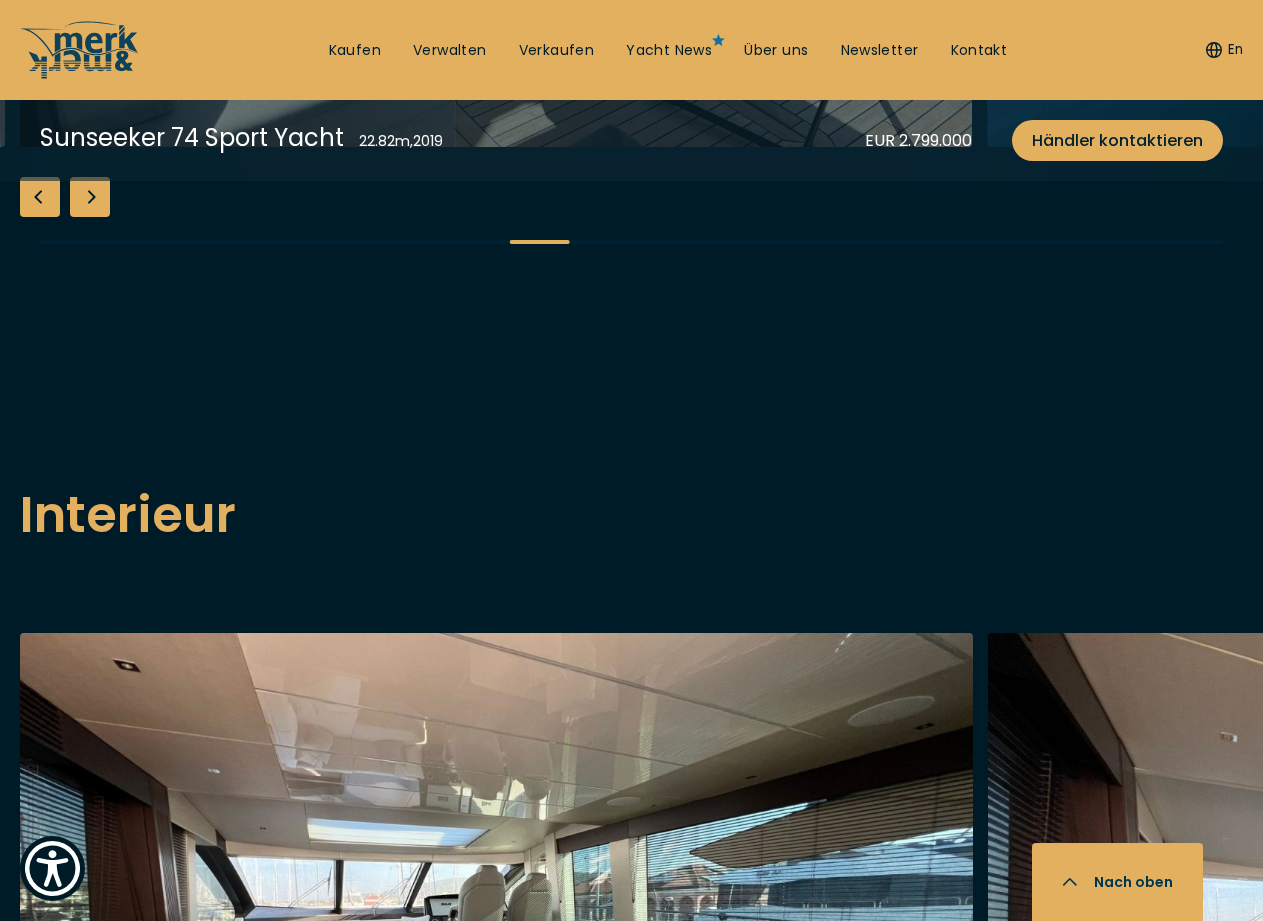 click at bounding box center (90, 197) 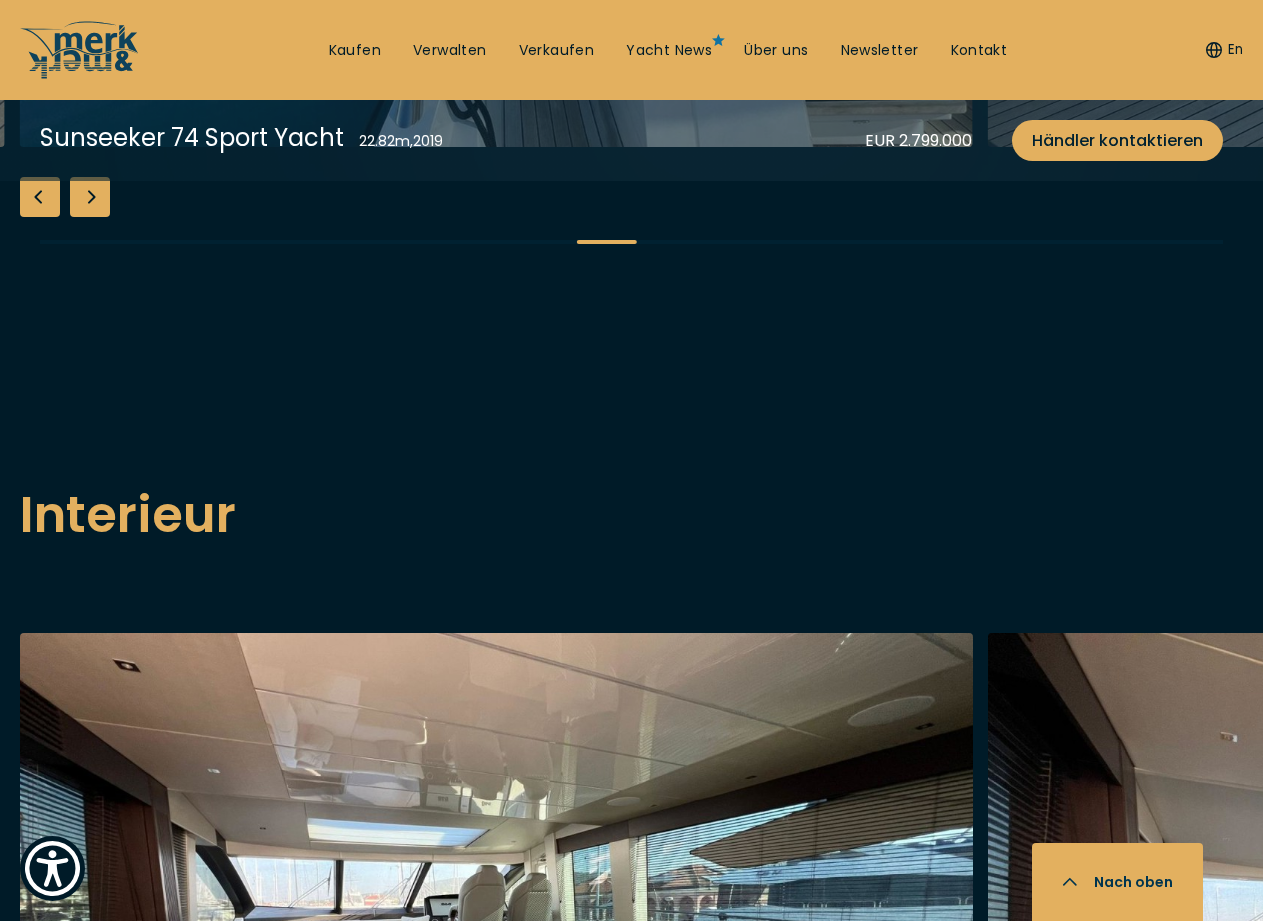 click at bounding box center [90, 197] 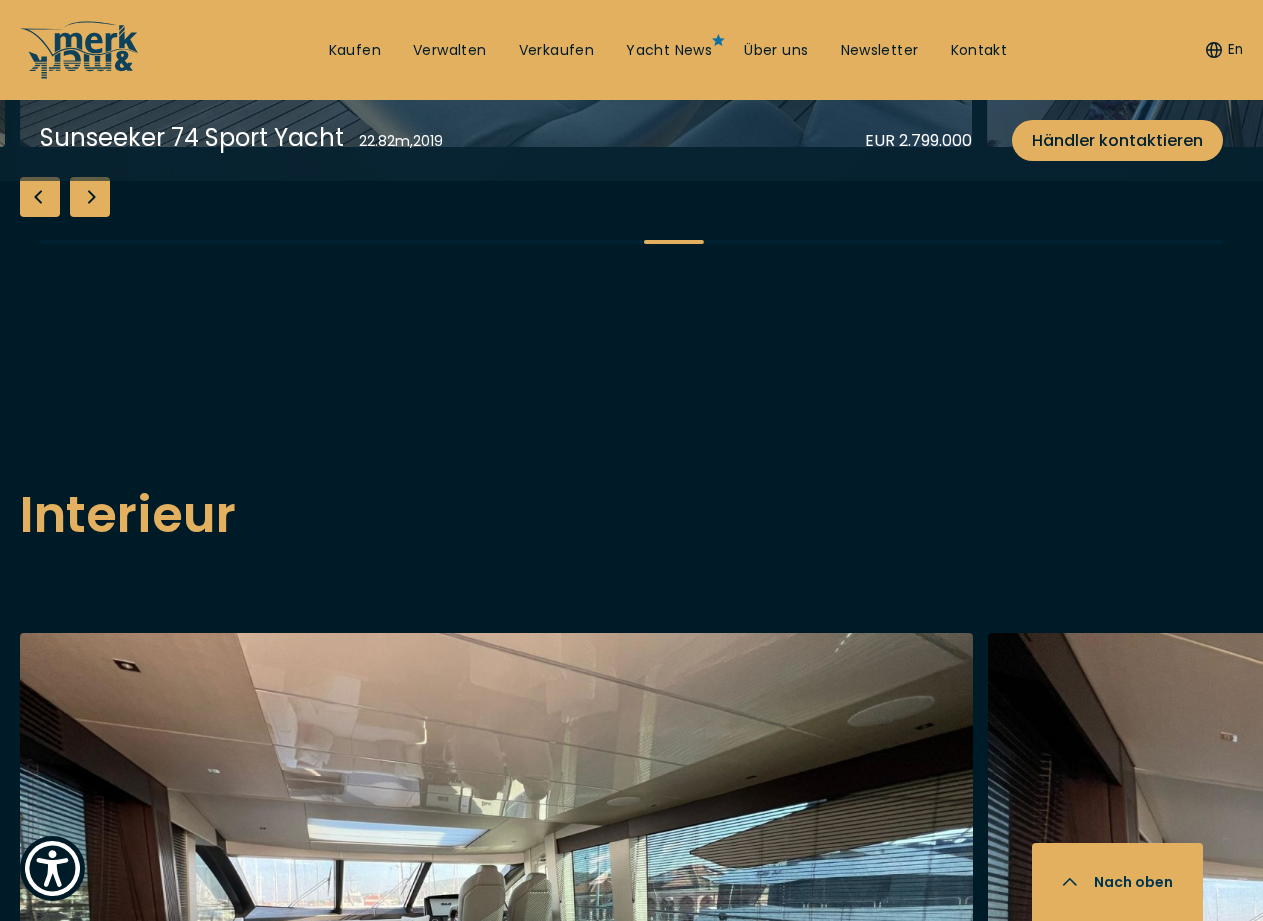 click at bounding box center (90, 197) 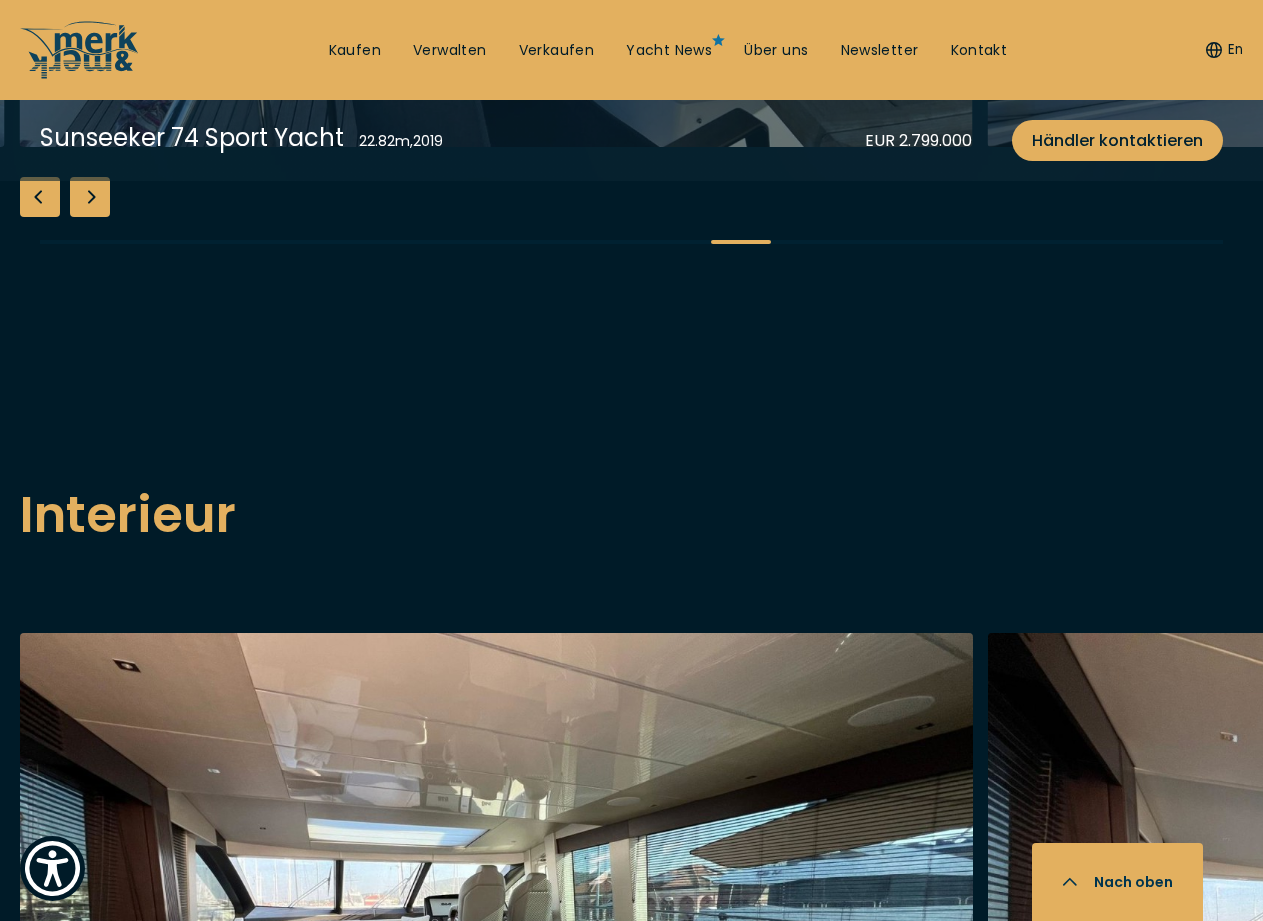 click at bounding box center [90, 197] 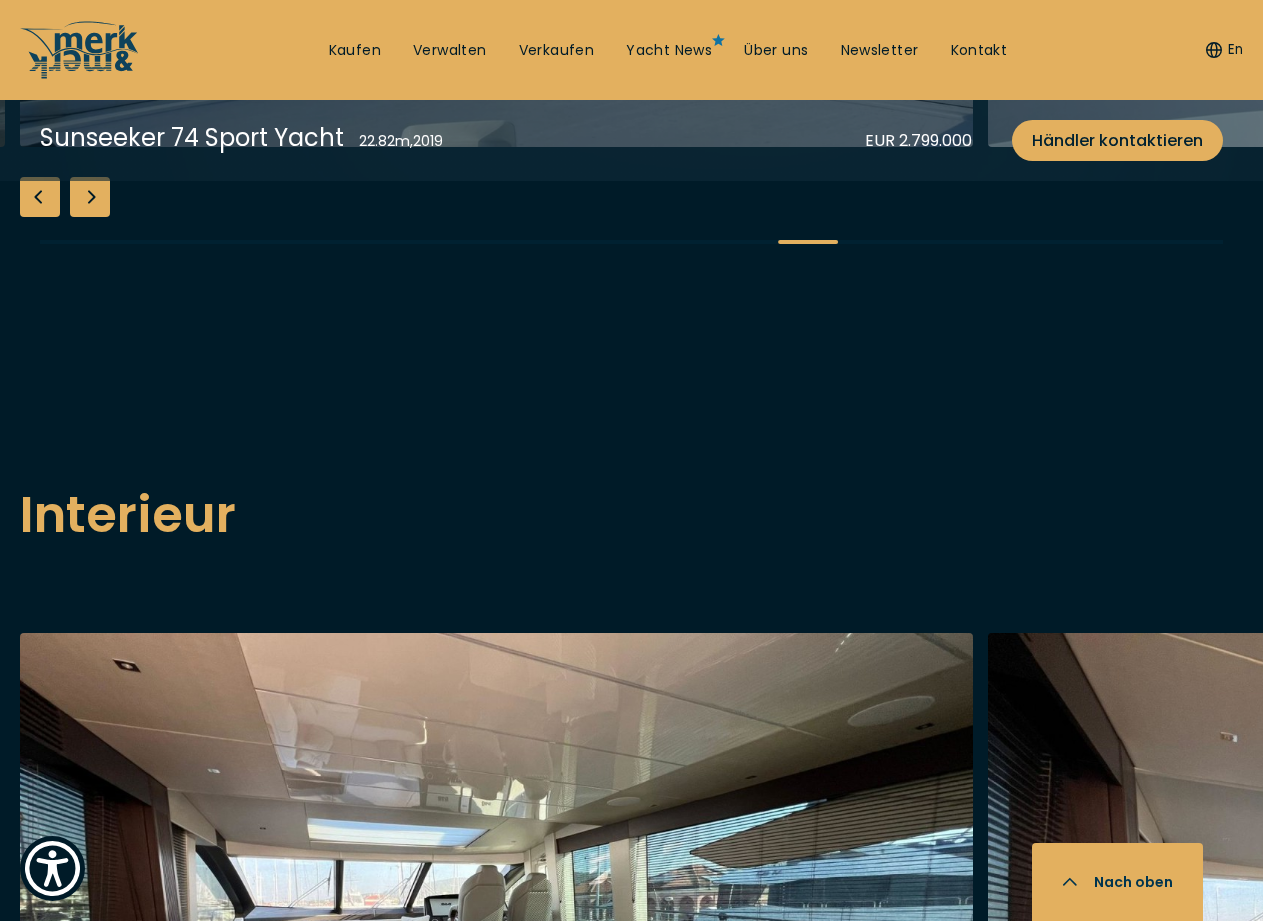 click at bounding box center [90, 197] 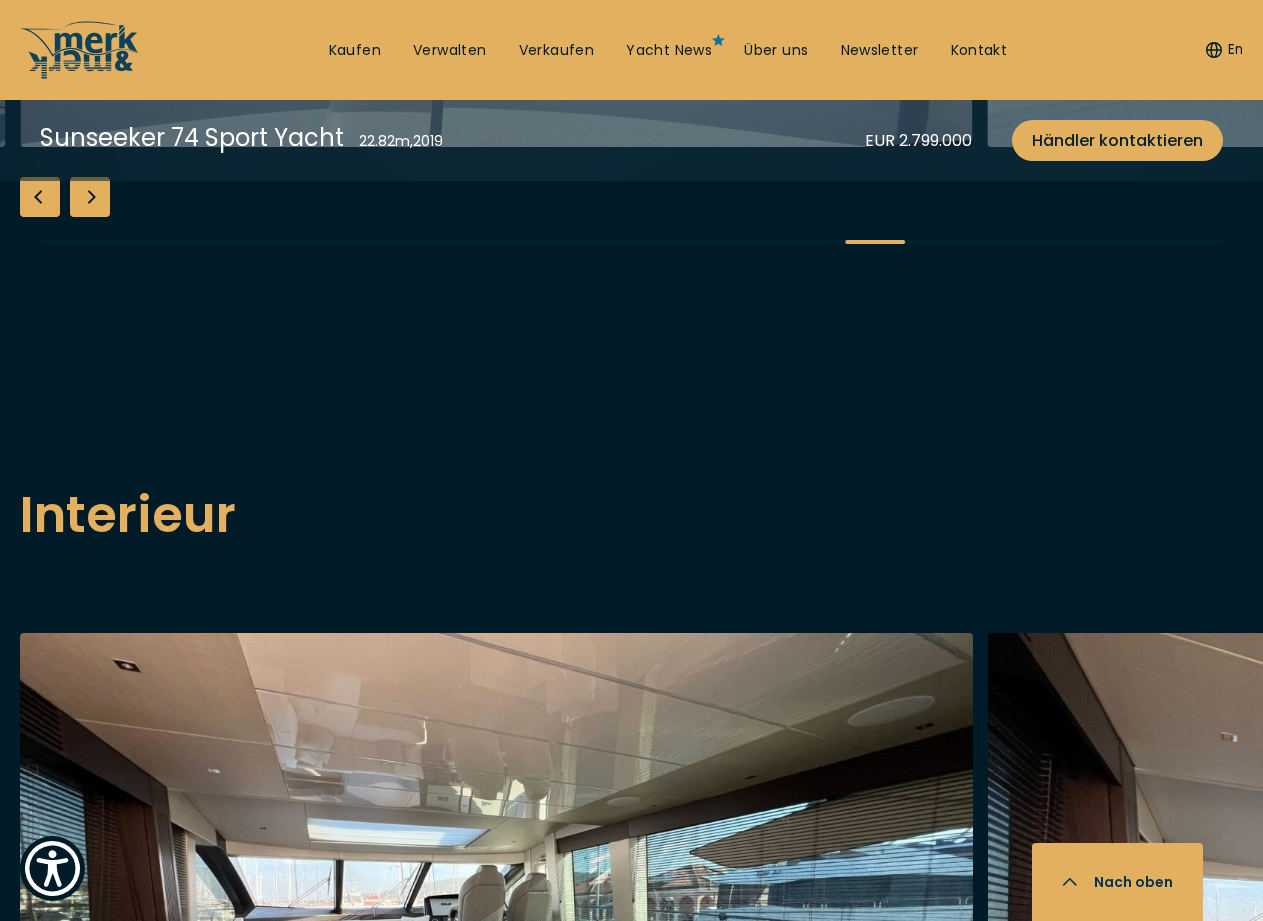 click at bounding box center (90, 197) 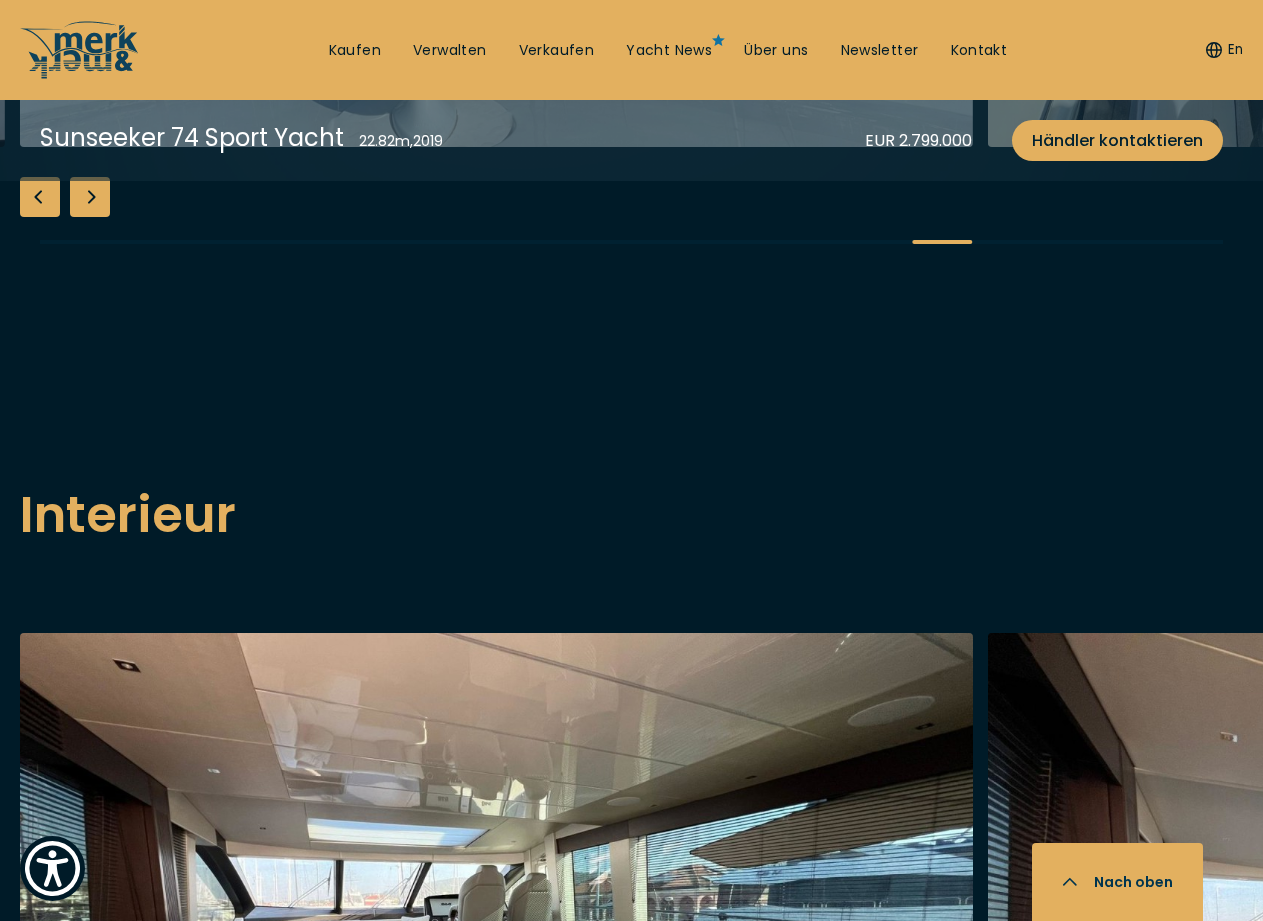click at bounding box center [90, 197] 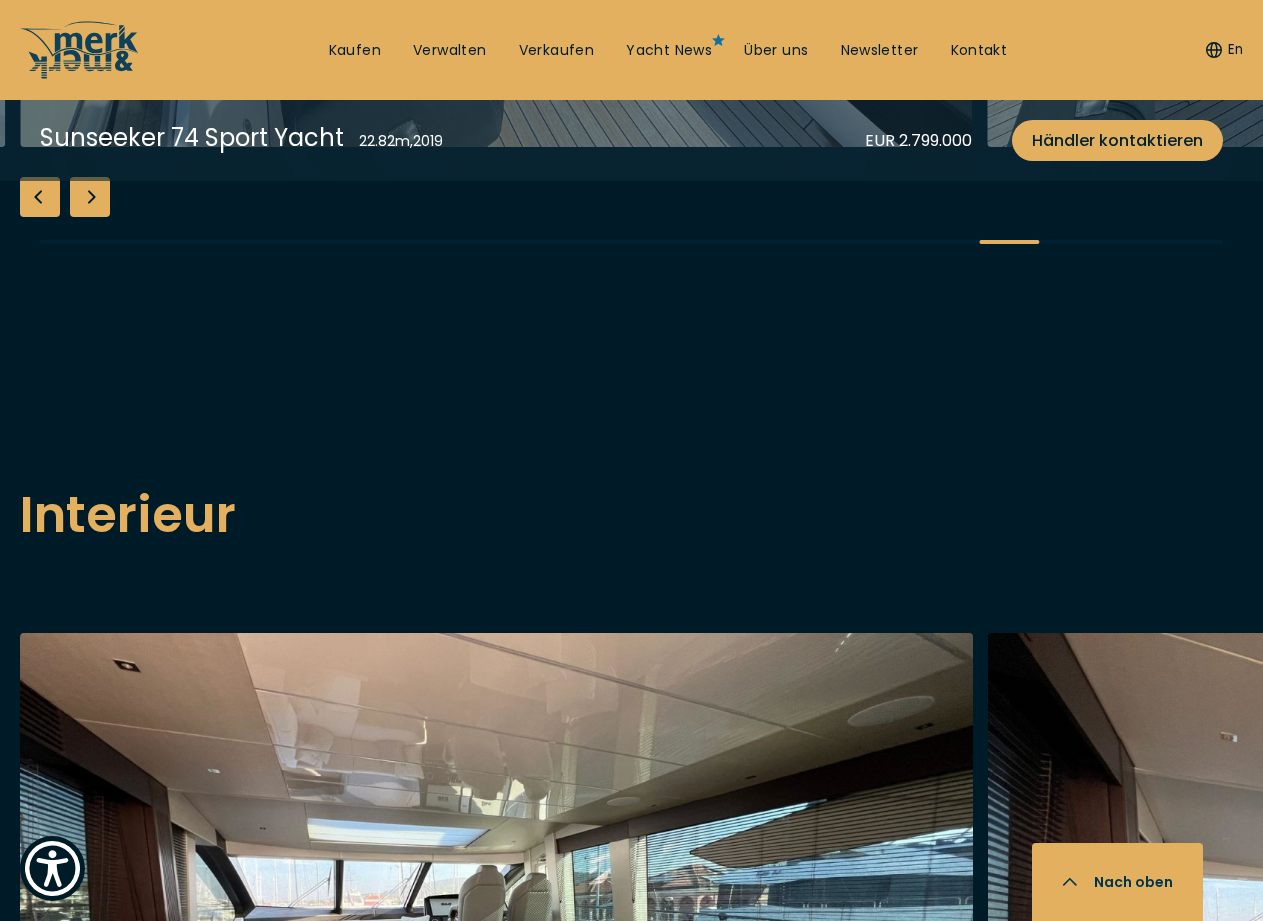 click at bounding box center (90, 197) 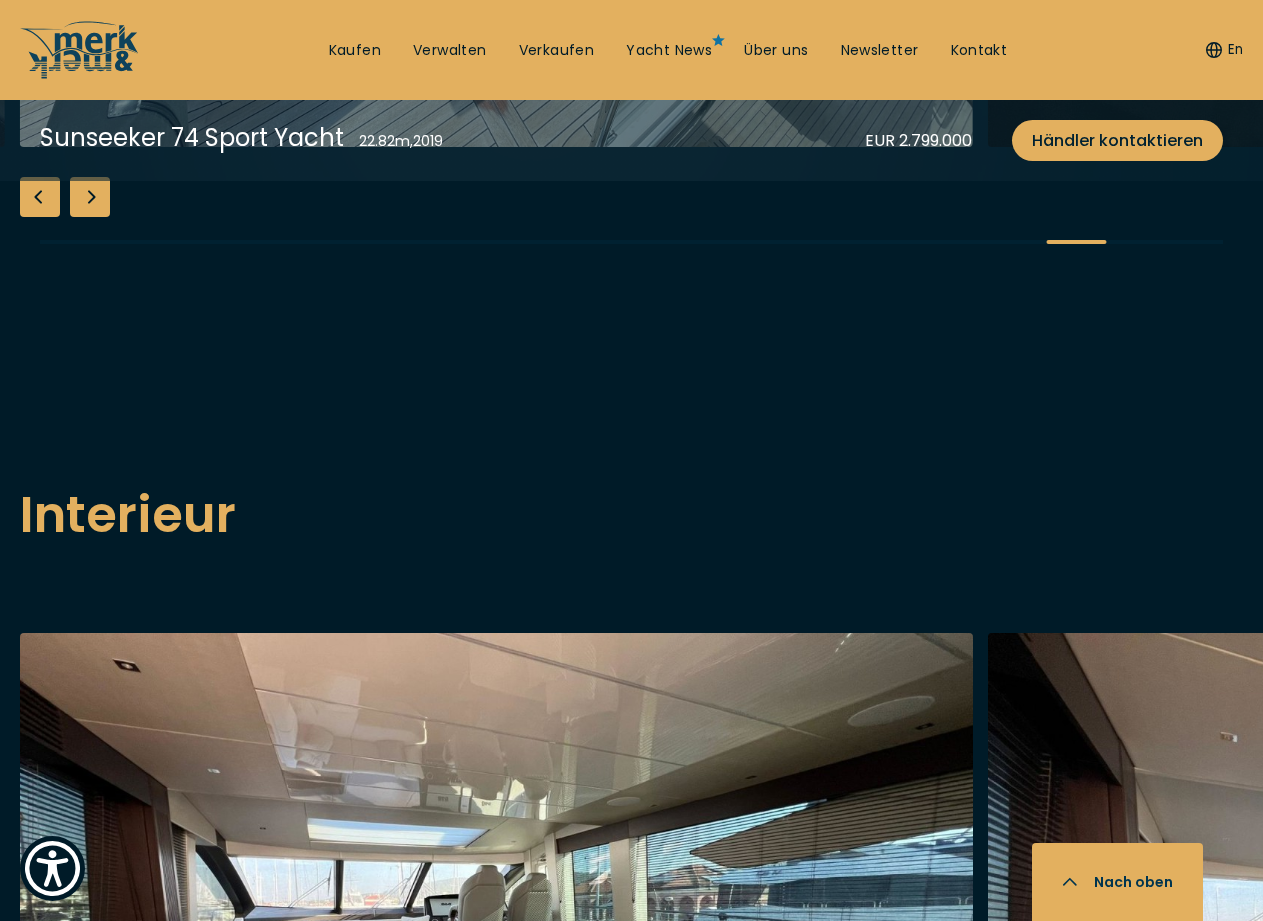 click at bounding box center [90, 197] 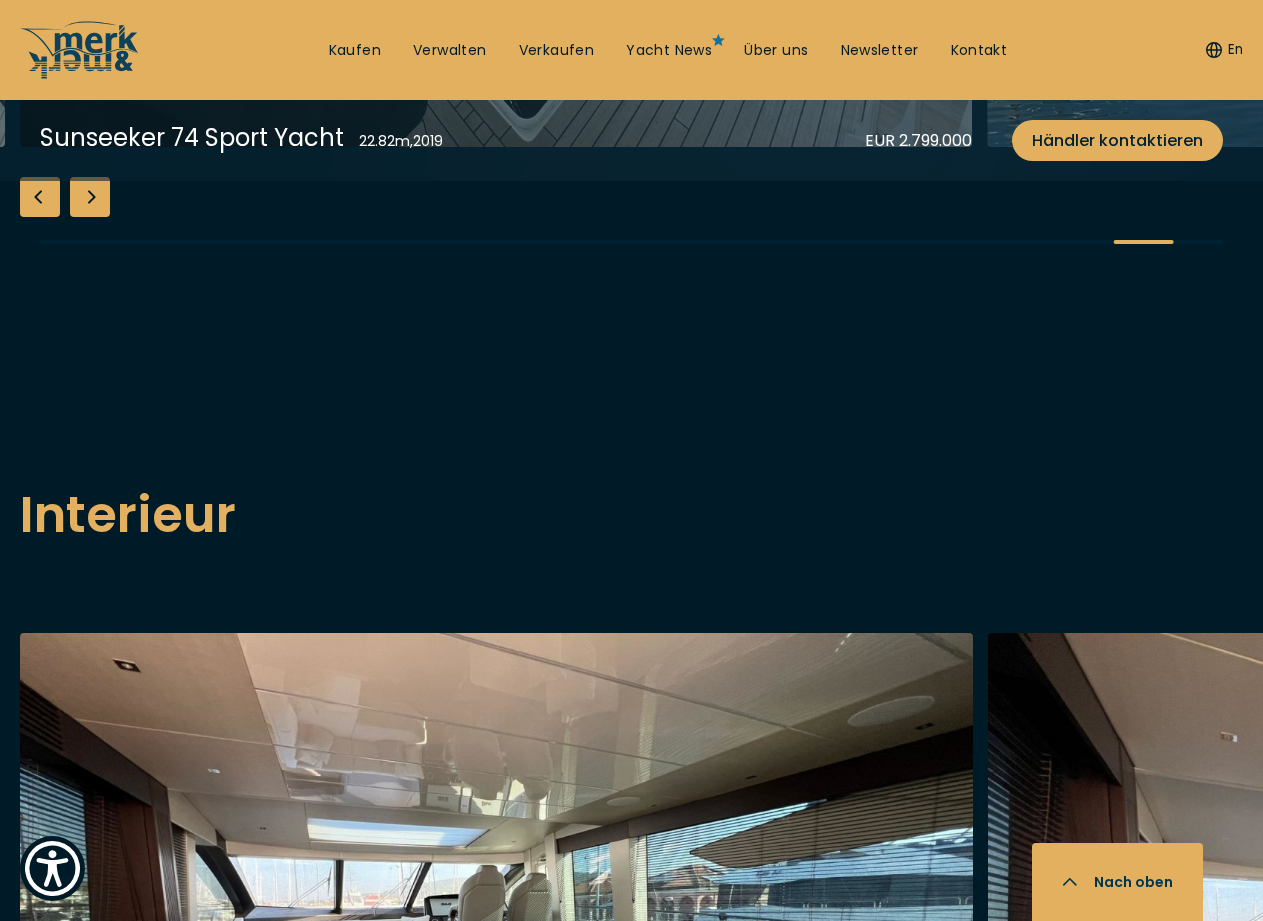 click at bounding box center [90, 197] 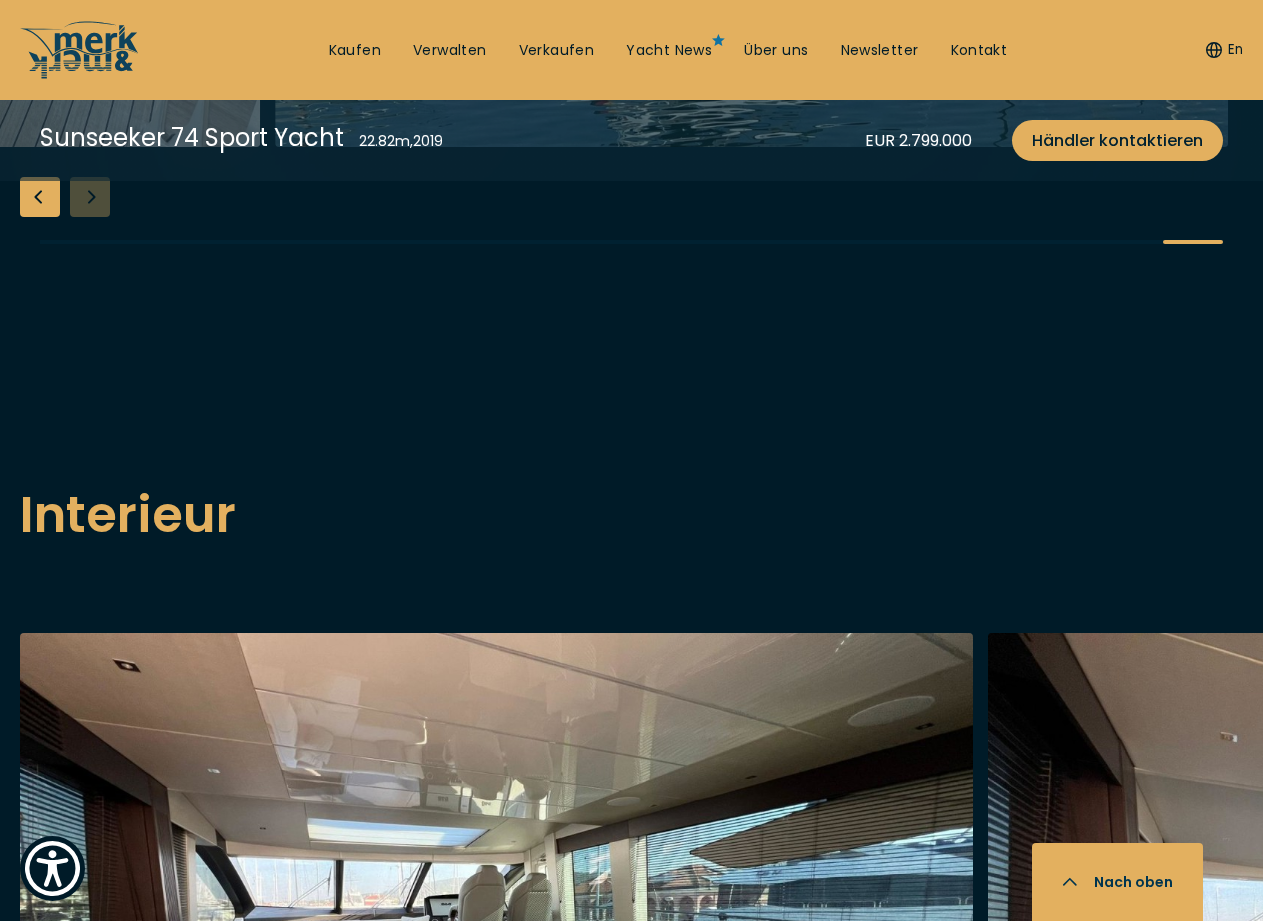 click at bounding box center (631, -108) 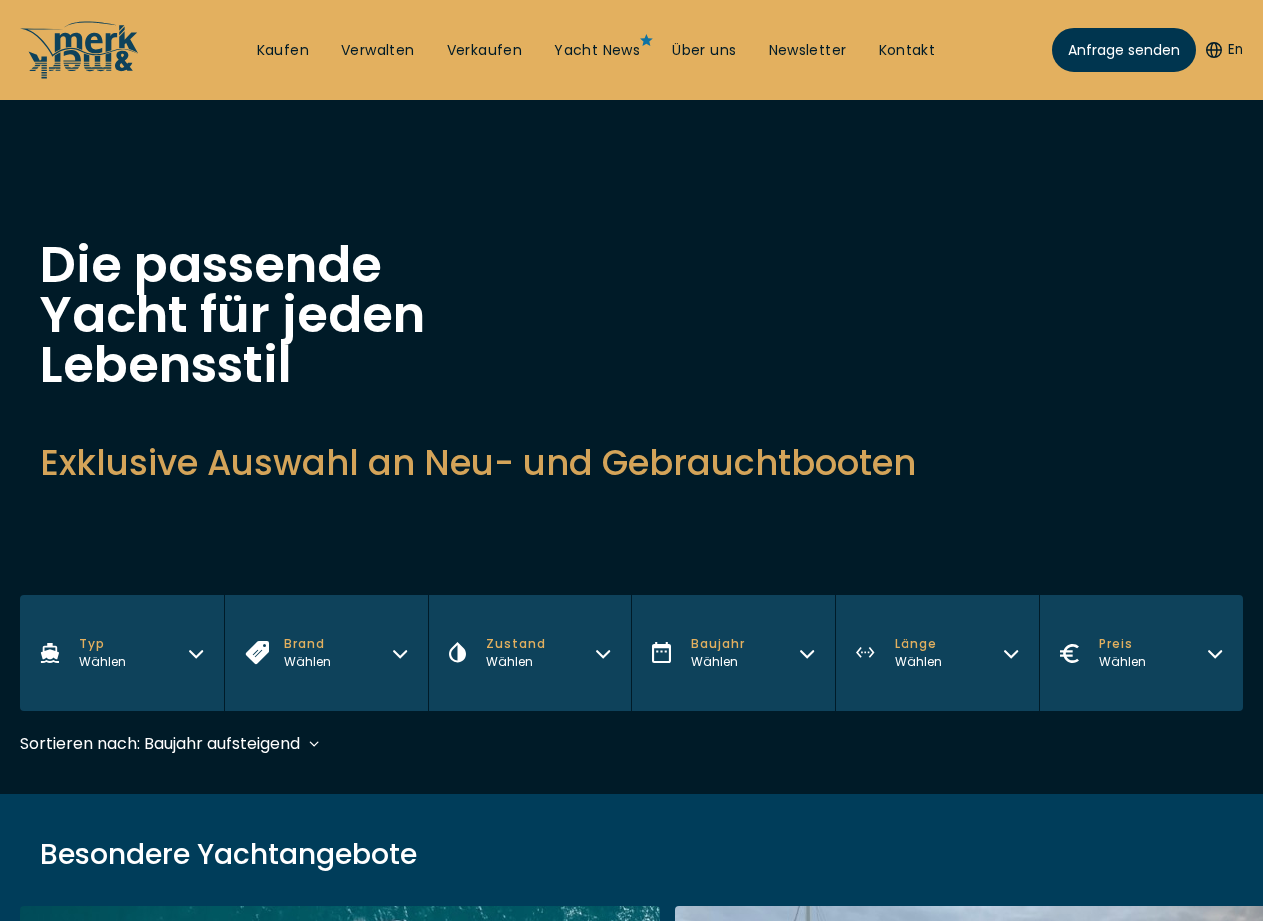 scroll, scrollTop: 0, scrollLeft: 0, axis: both 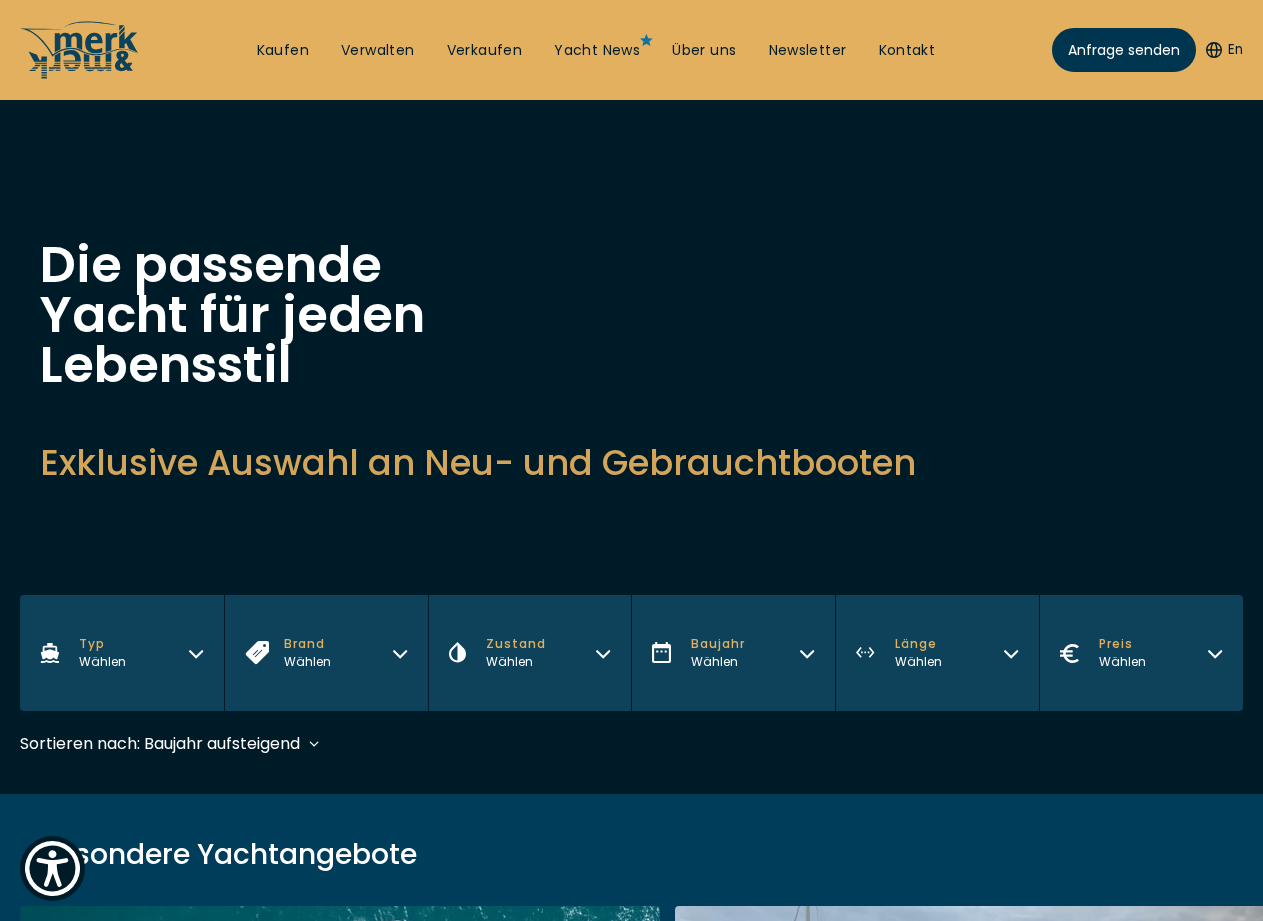 click 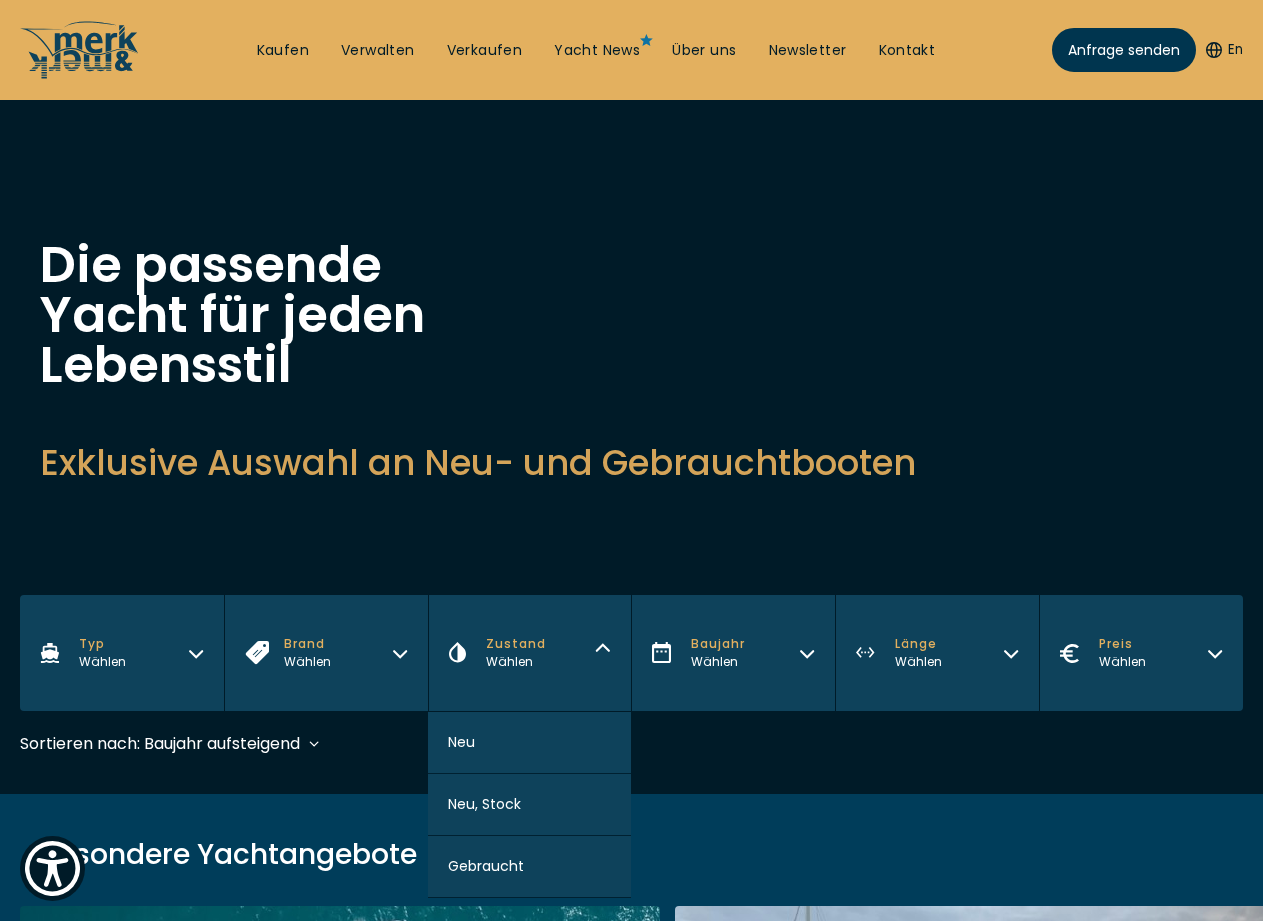 click on "Neu" at bounding box center [530, 743] 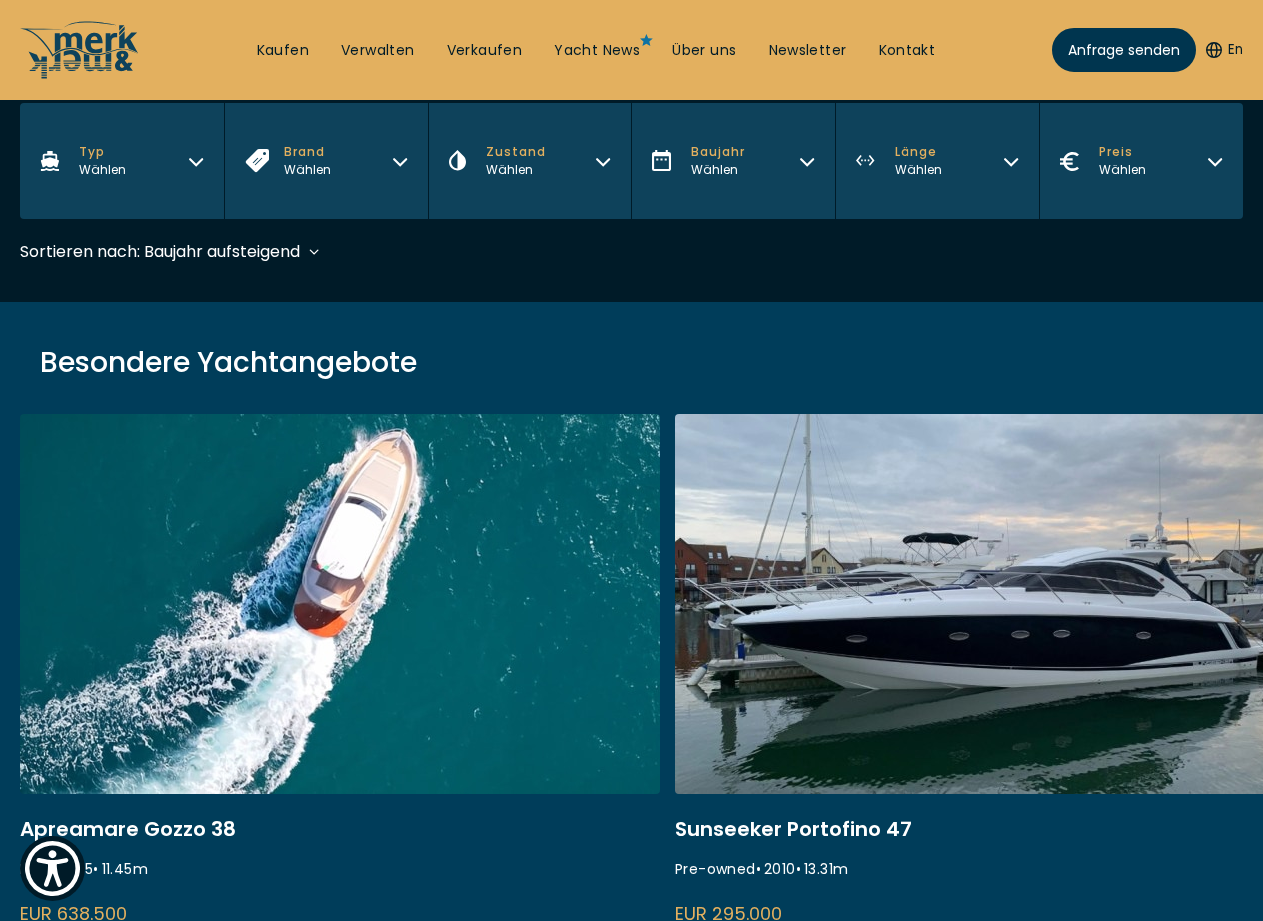 scroll, scrollTop: 495, scrollLeft: 0, axis: vertical 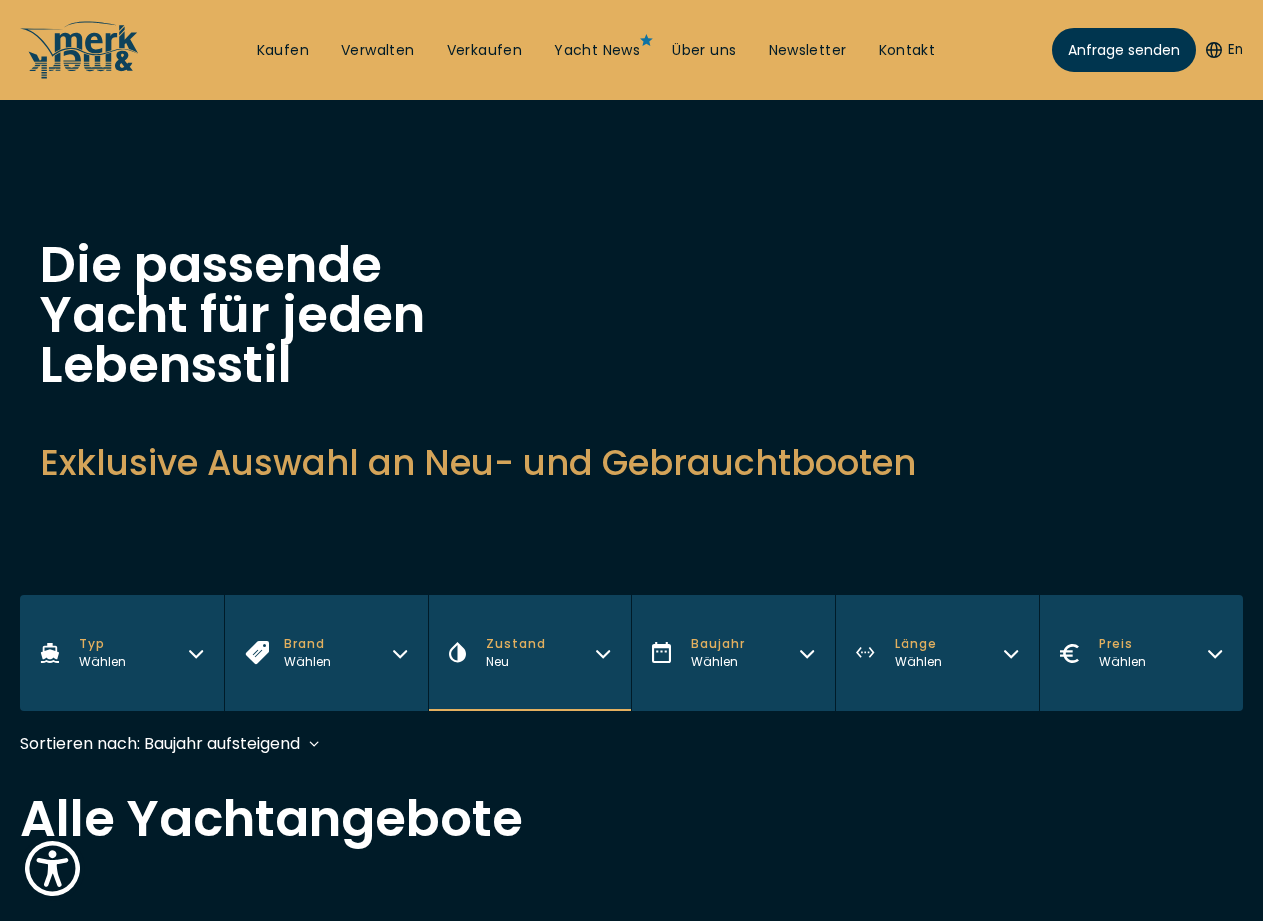 click 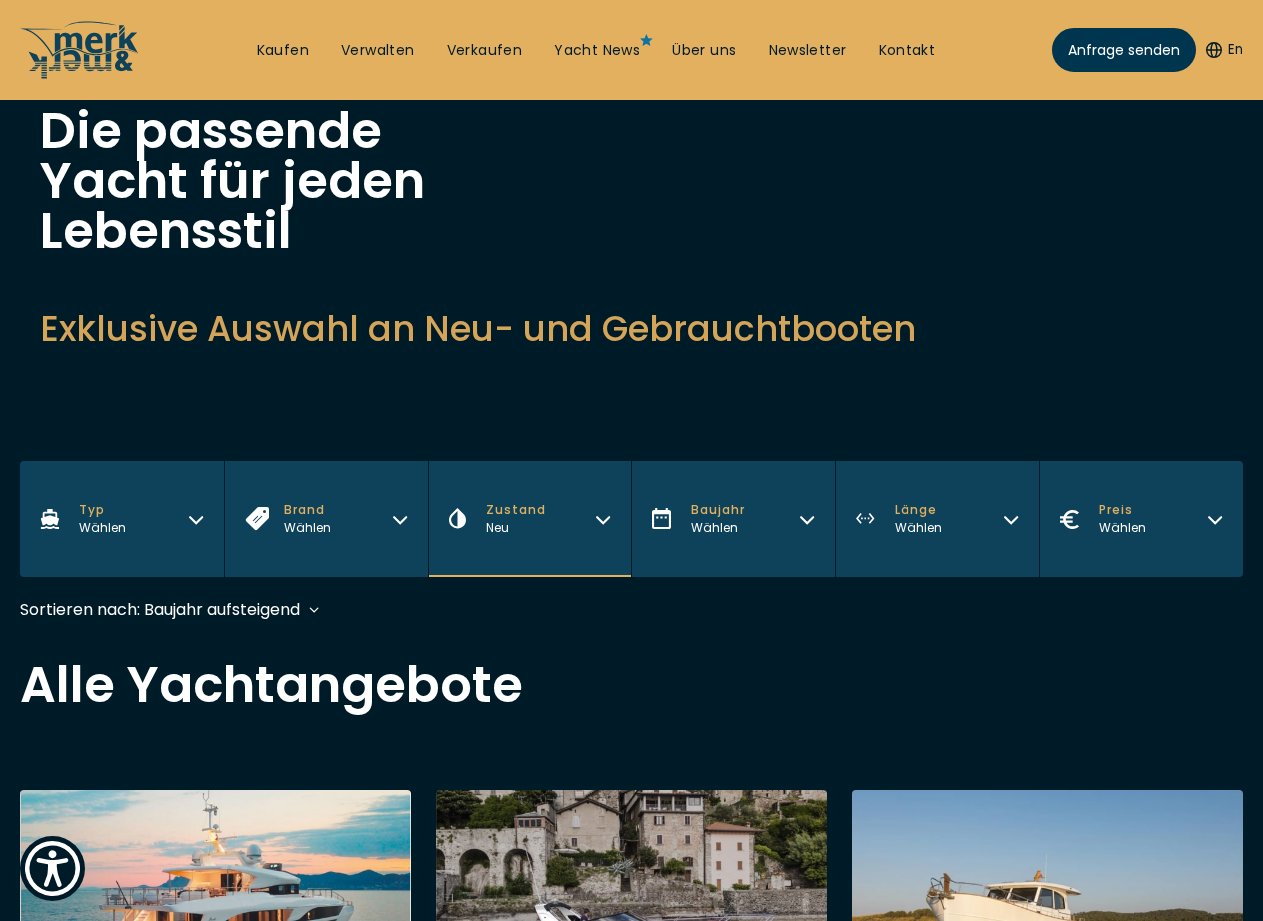 scroll, scrollTop: 100, scrollLeft: 0, axis: vertical 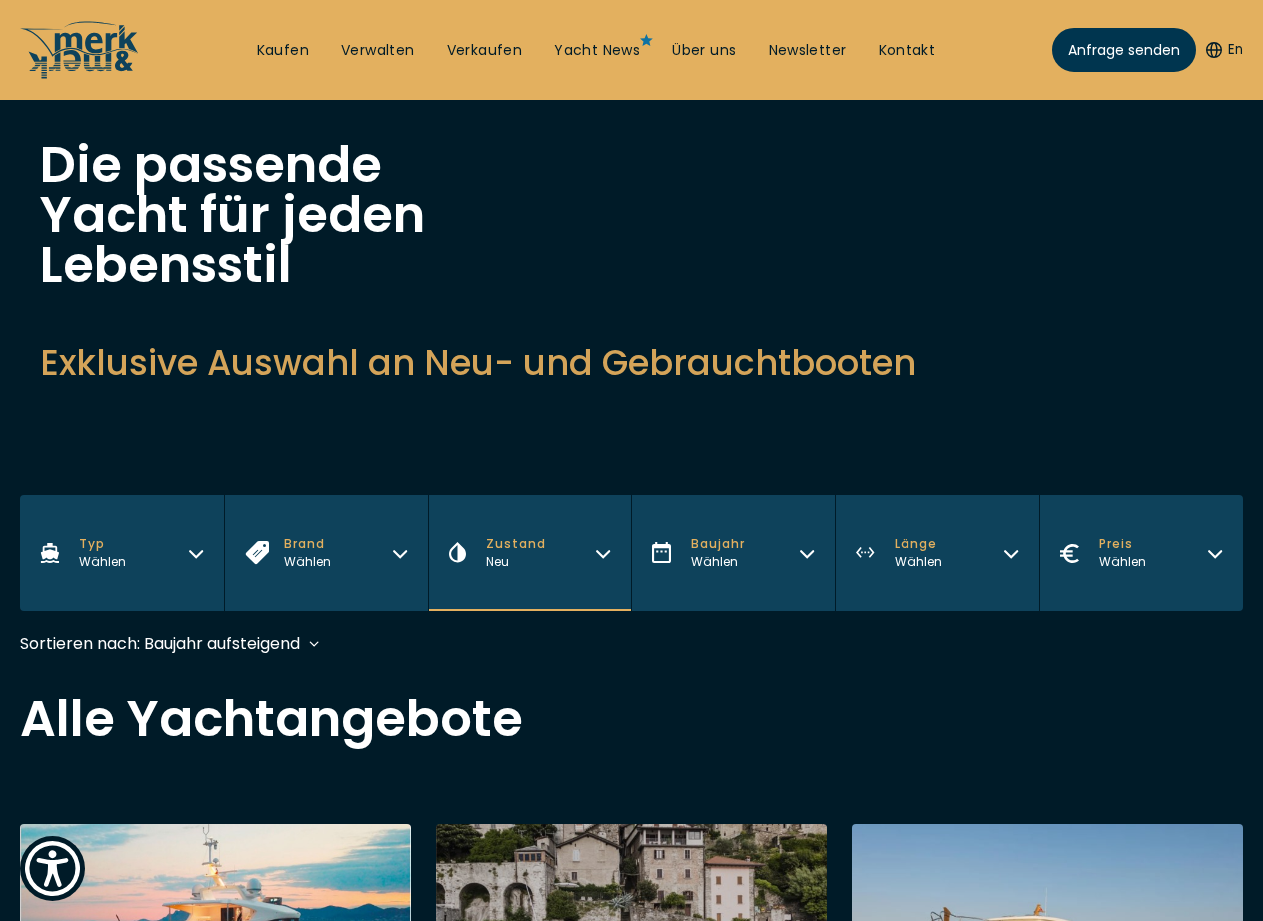 click 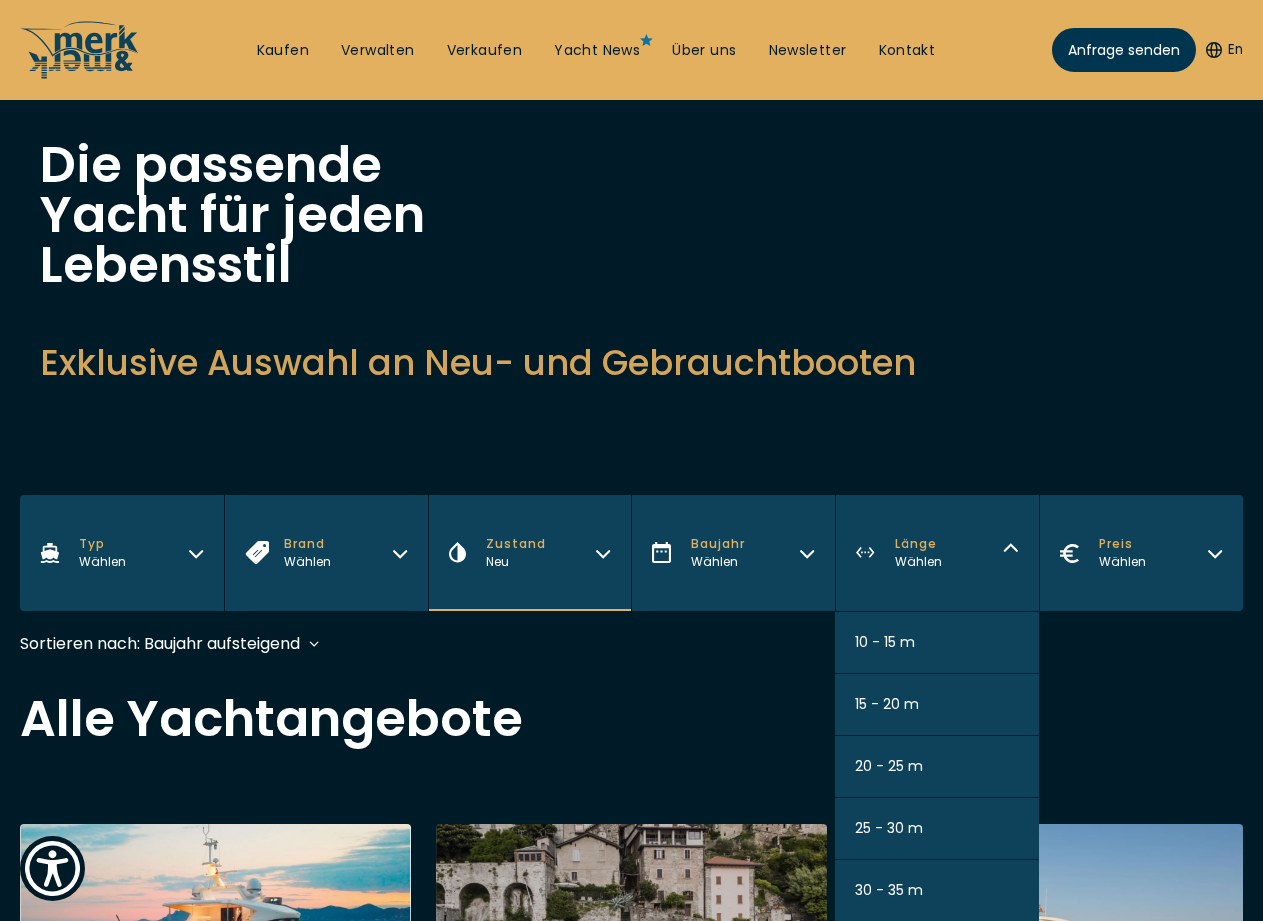 click on "30 - 35 m" at bounding box center (889, 890) 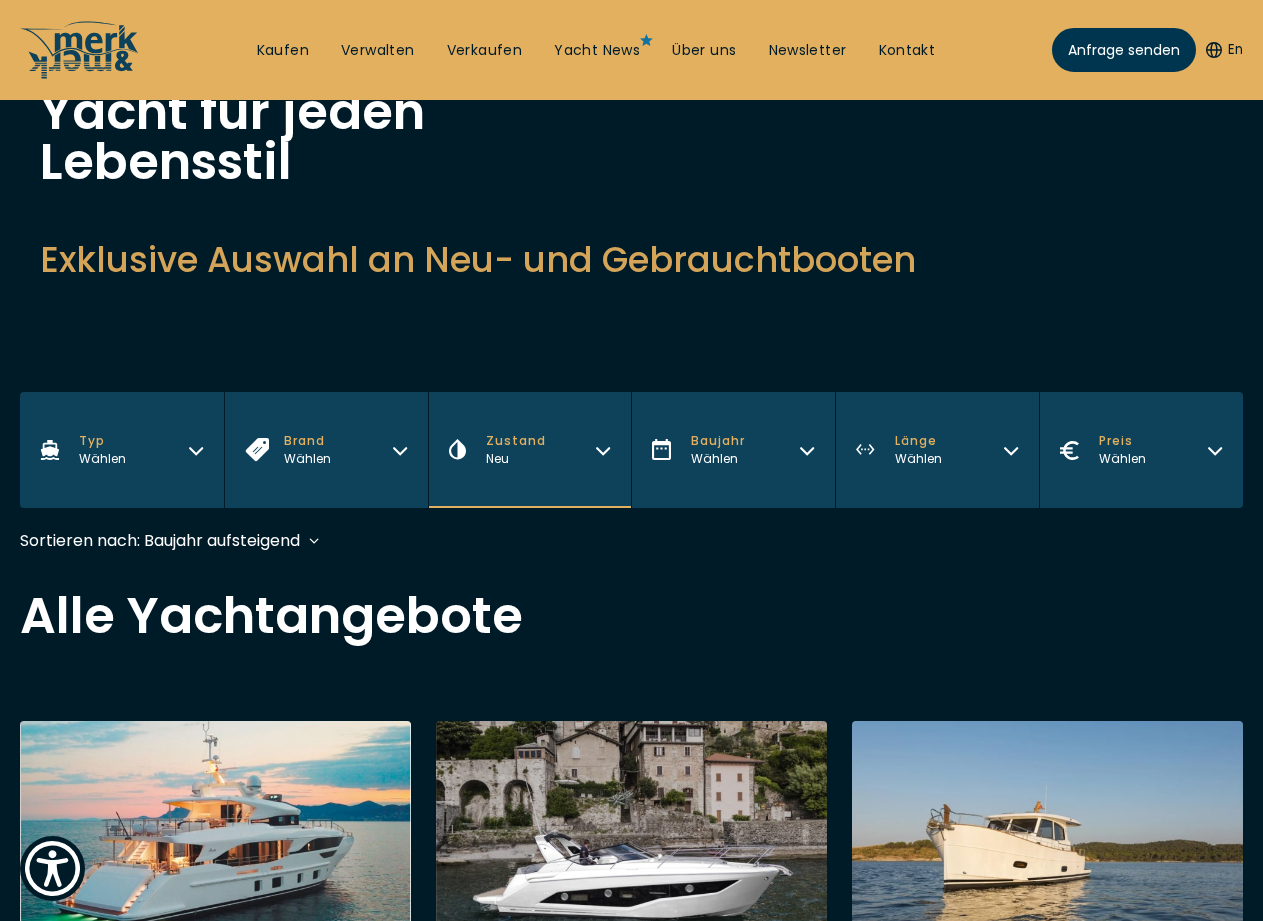 scroll, scrollTop: 495, scrollLeft: 0, axis: vertical 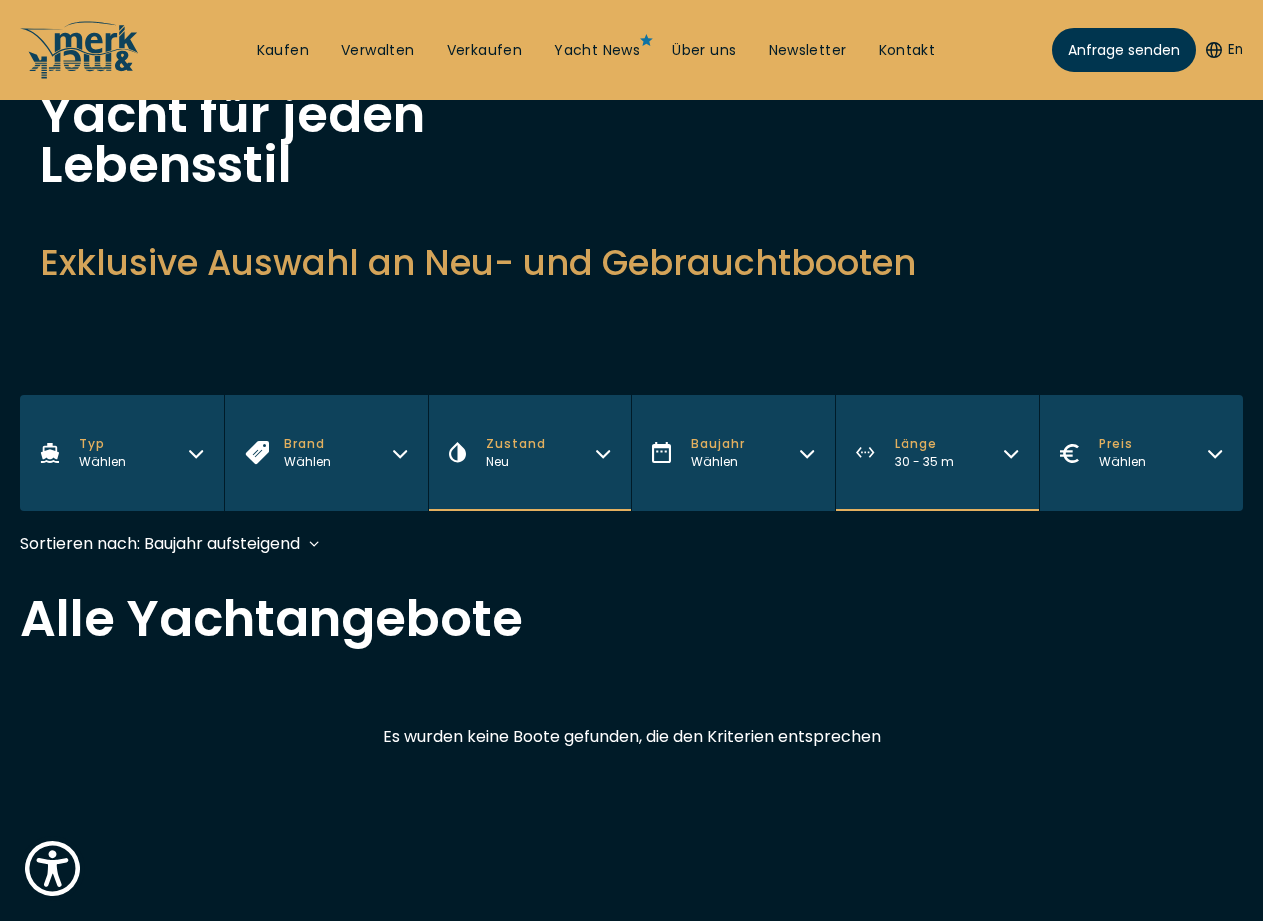 click 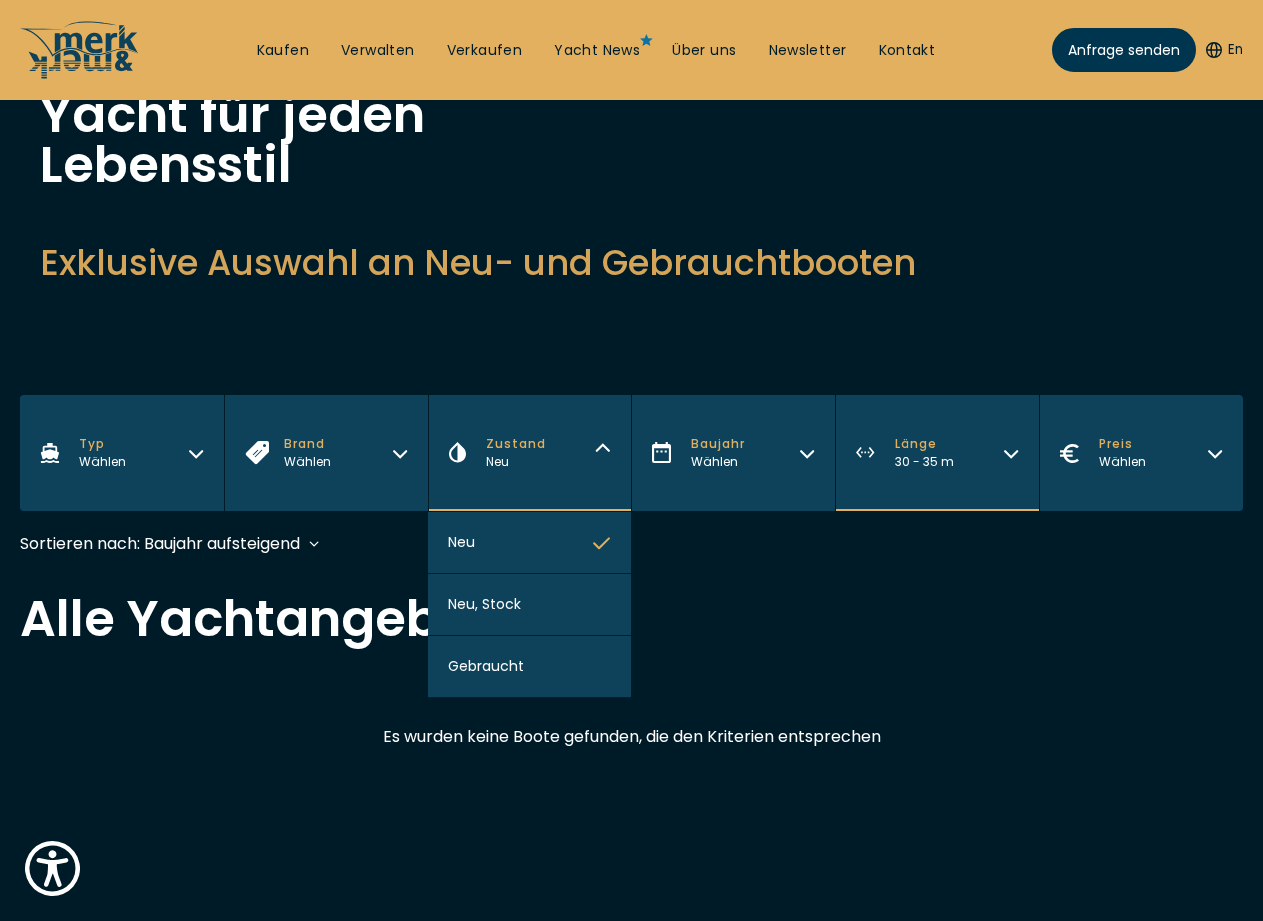 click on "Gebraucht" at bounding box center (486, 666) 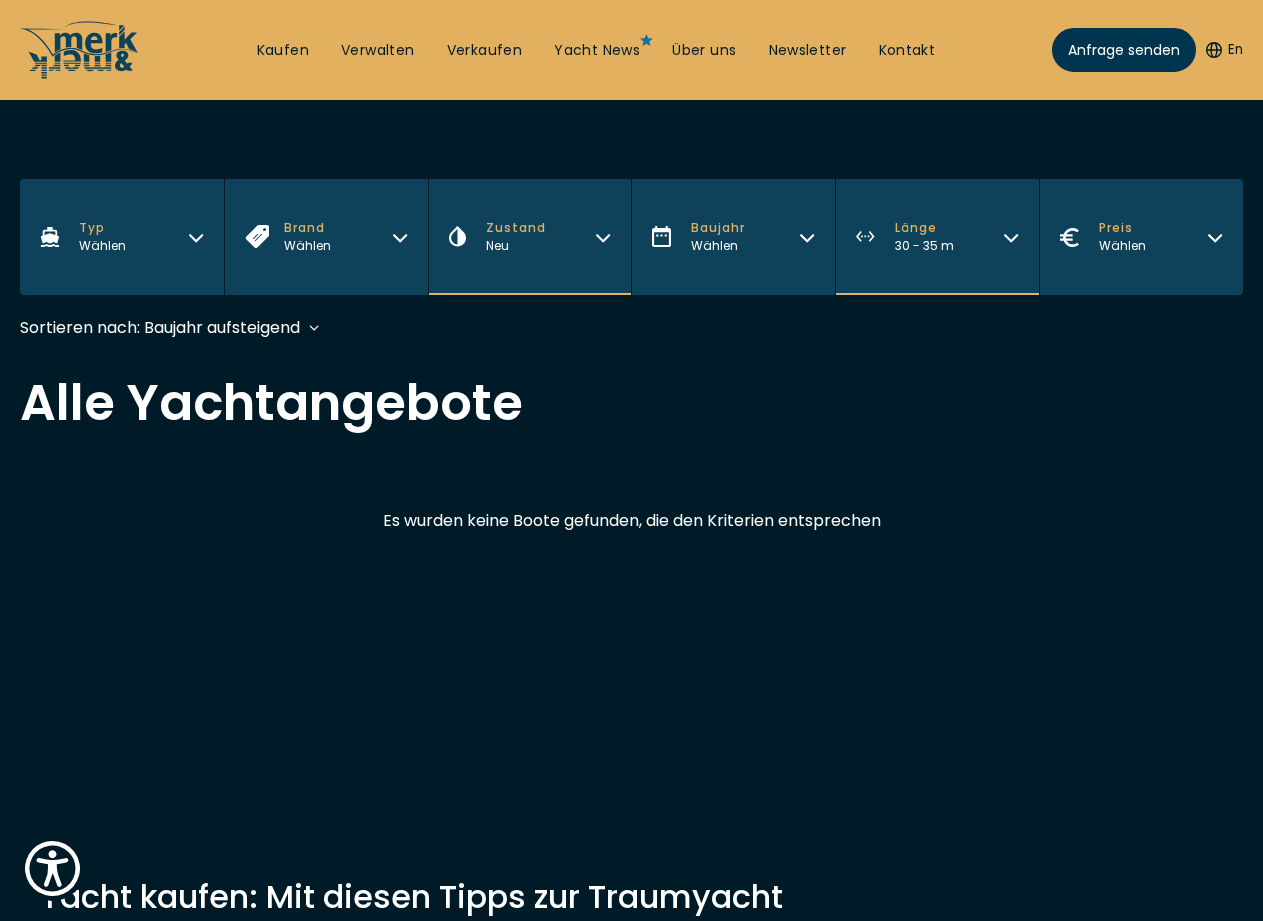 scroll, scrollTop: 495, scrollLeft: 0, axis: vertical 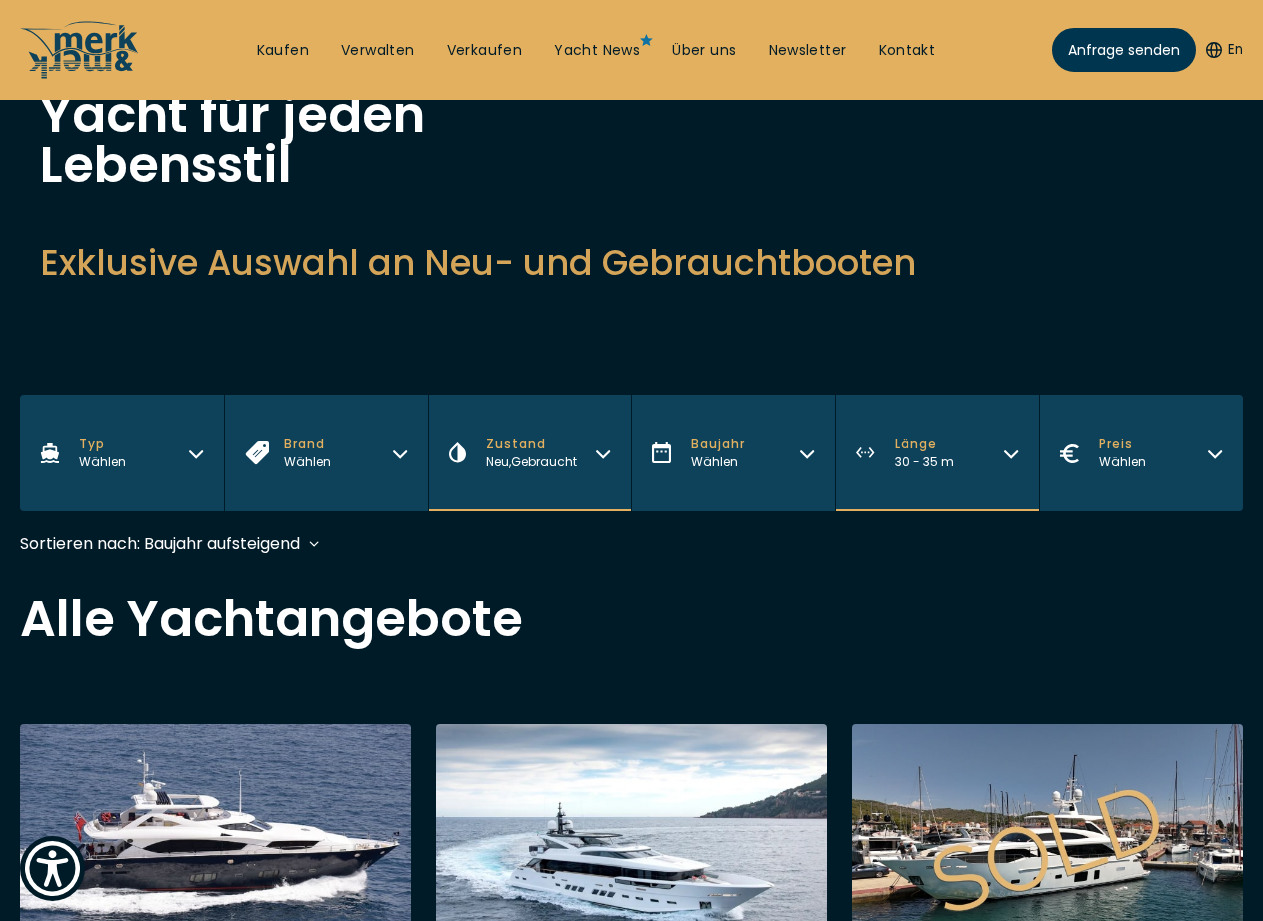 click 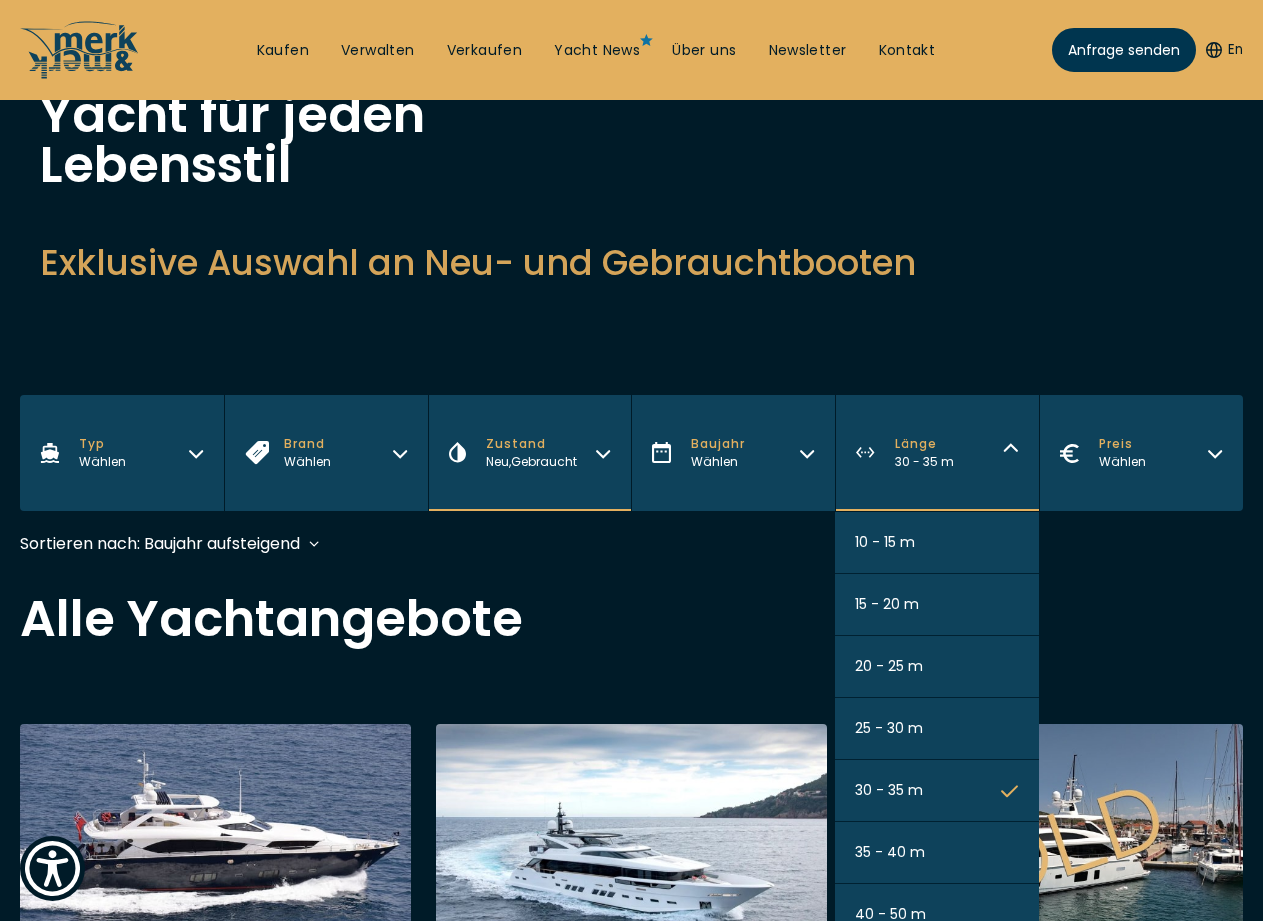 click on "25 - 30 m" at bounding box center (889, 728) 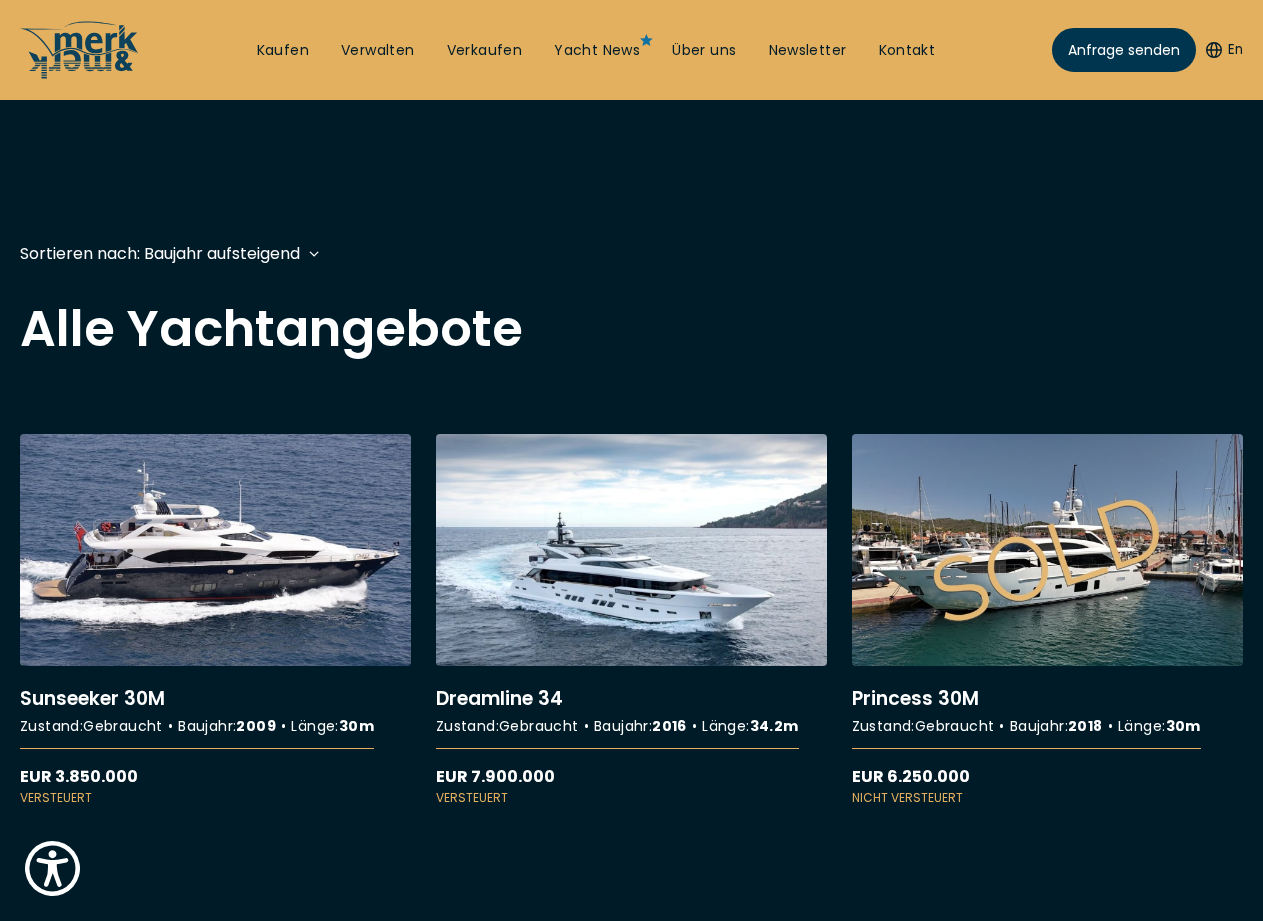 scroll, scrollTop: 495, scrollLeft: 0, axis: vertical 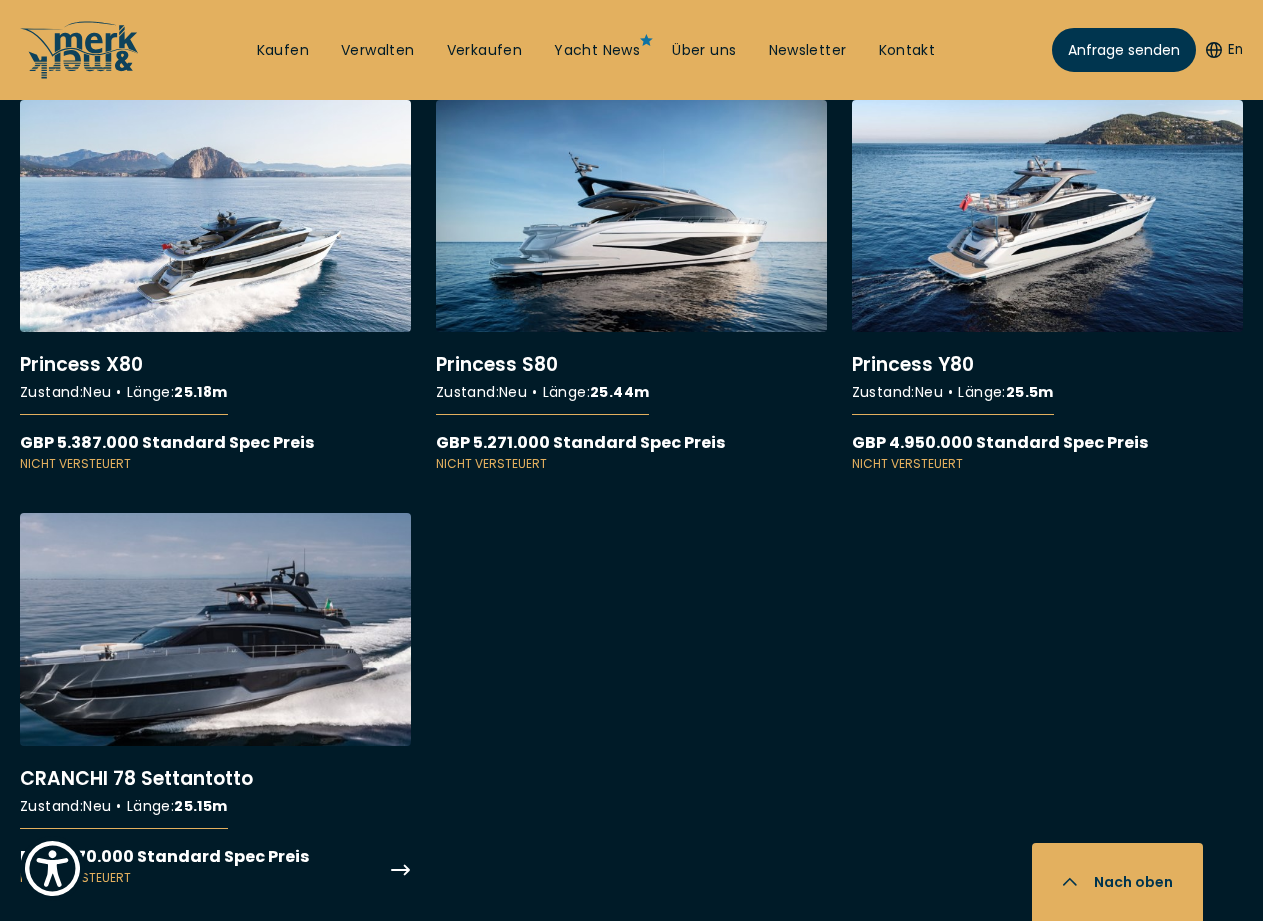 click on "More details about  CRANCHI 78 Settantotto" at bounding box center [215, 699] 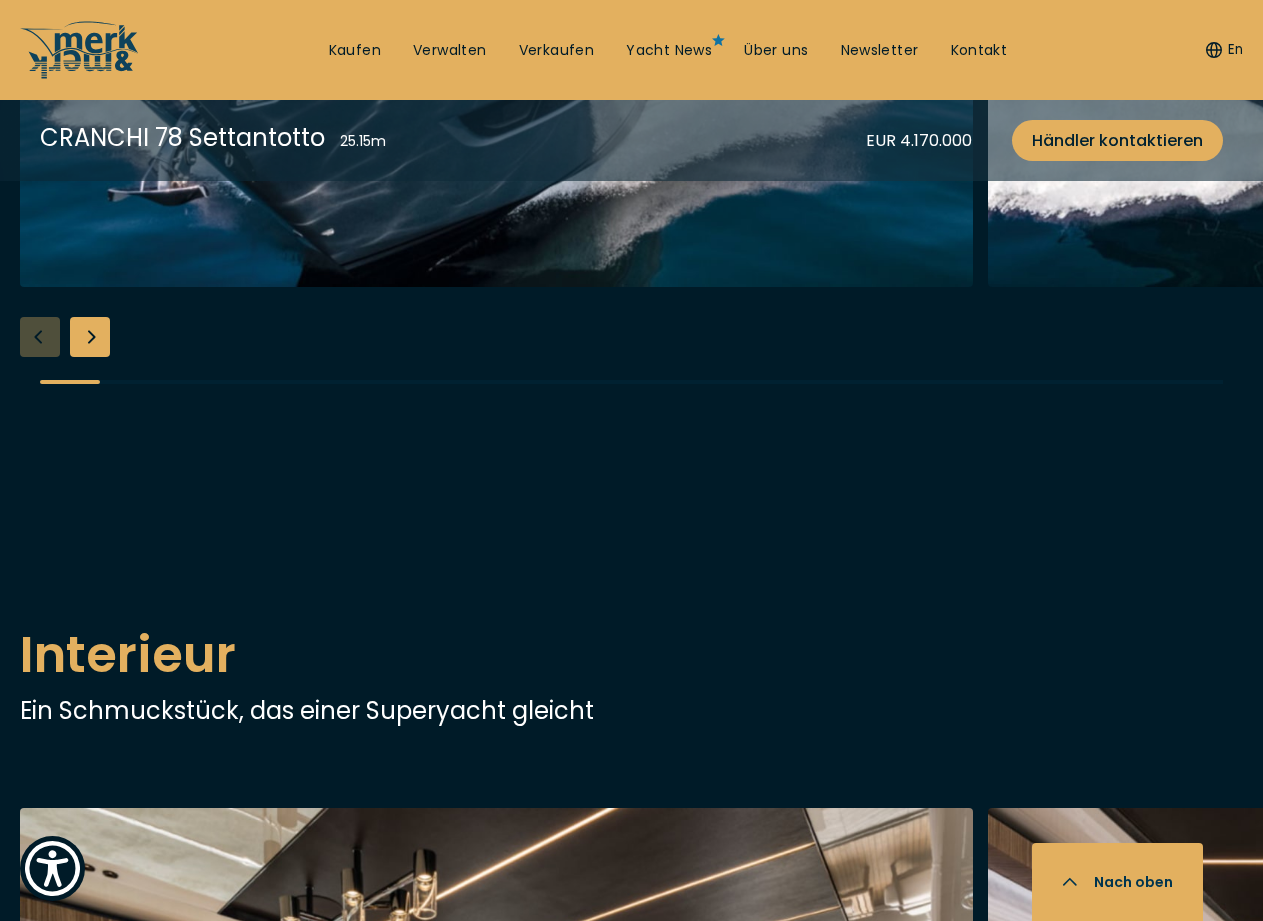 scroll, scrollTop: 3200, scrollLeft: 0, axis: vertical 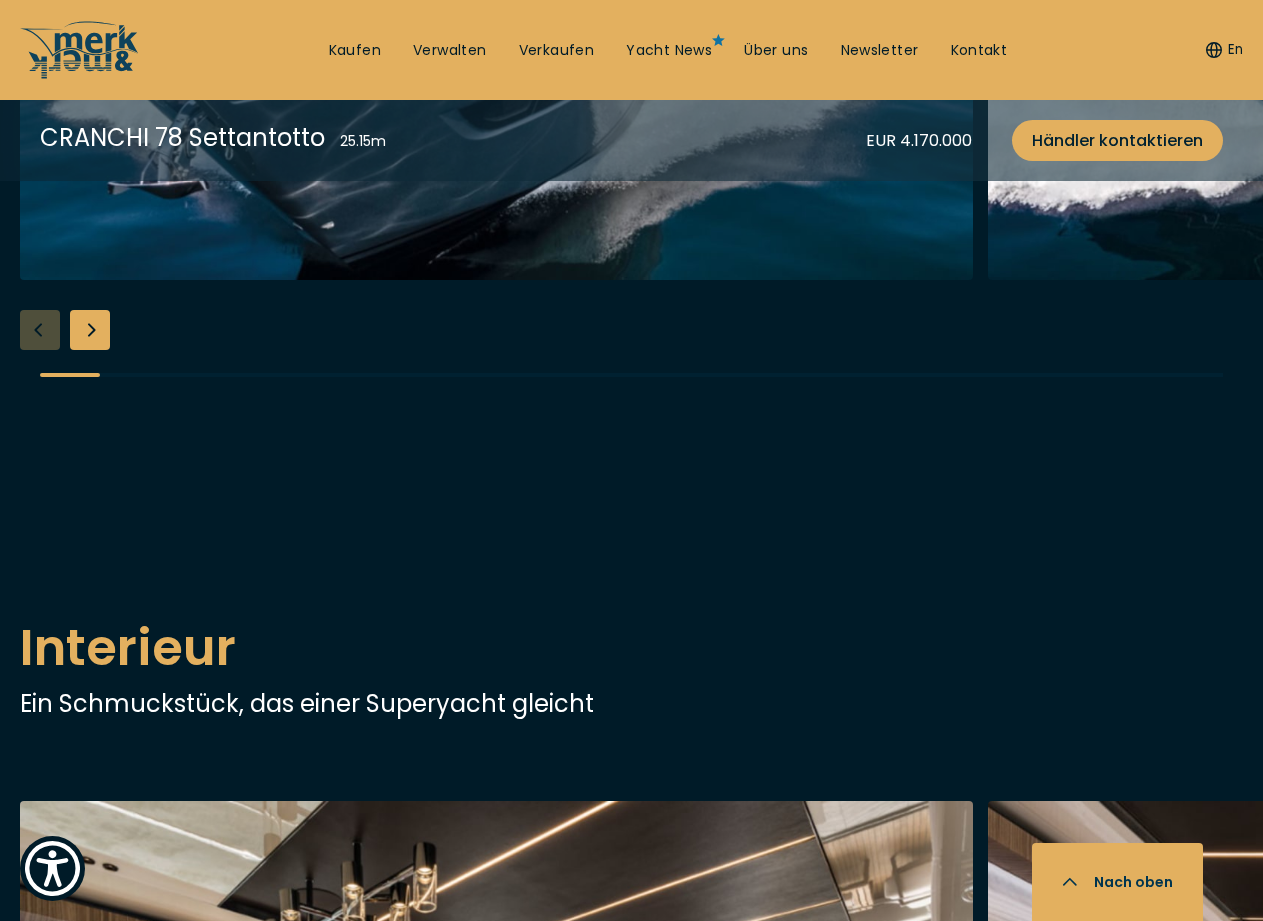 click at bounding box center [90, 330] 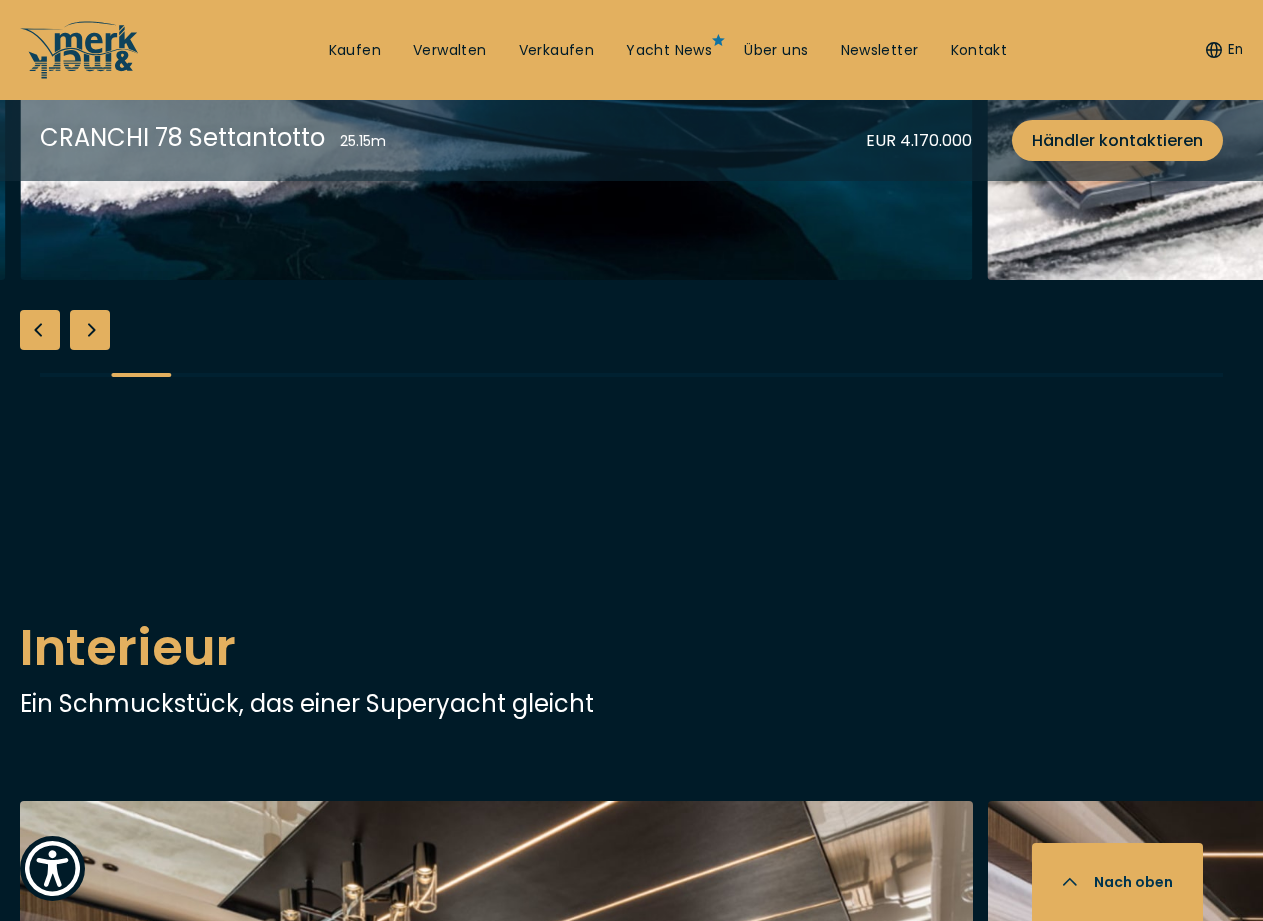 click at bounding box center (90, 330) 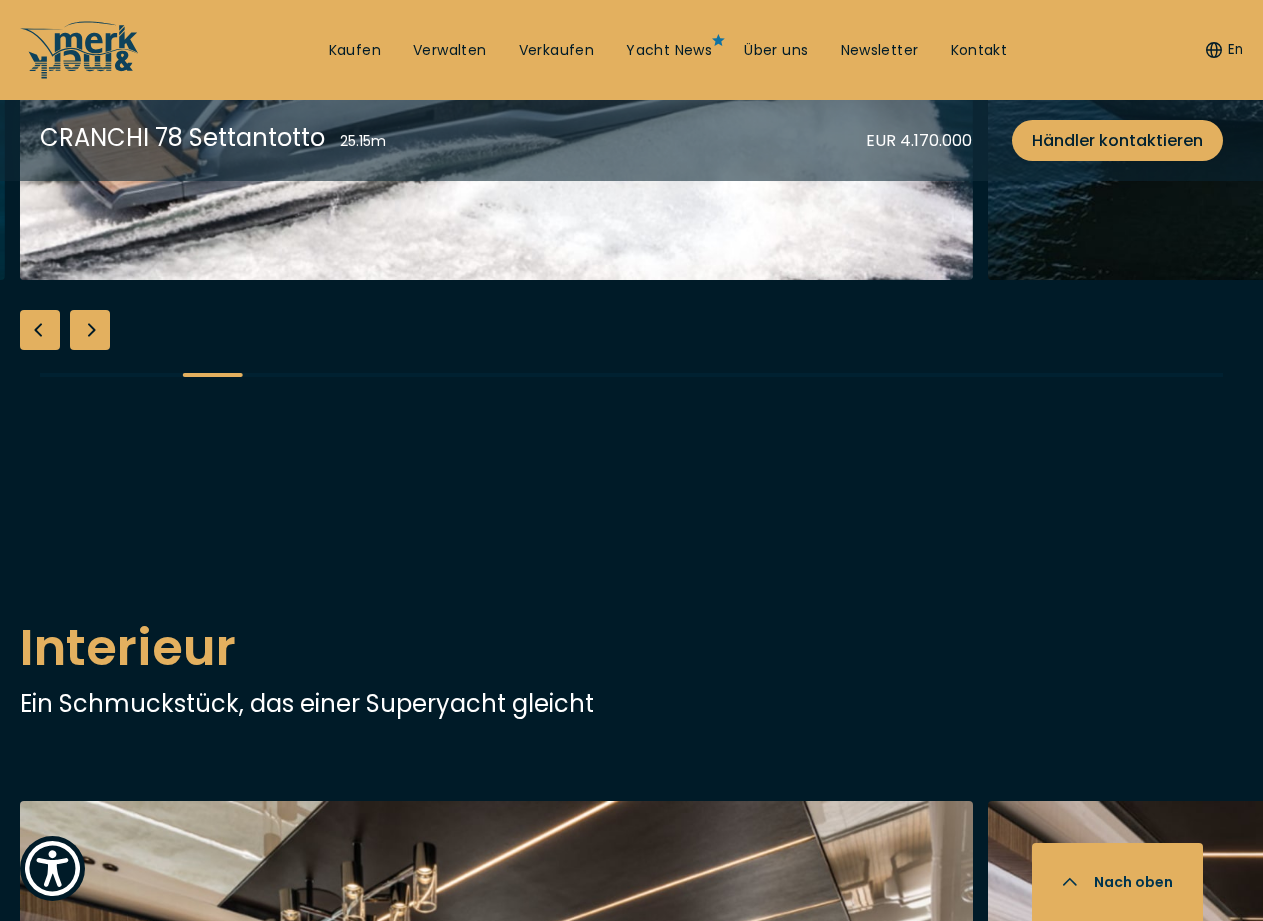 click at bounding box center (90, 330) 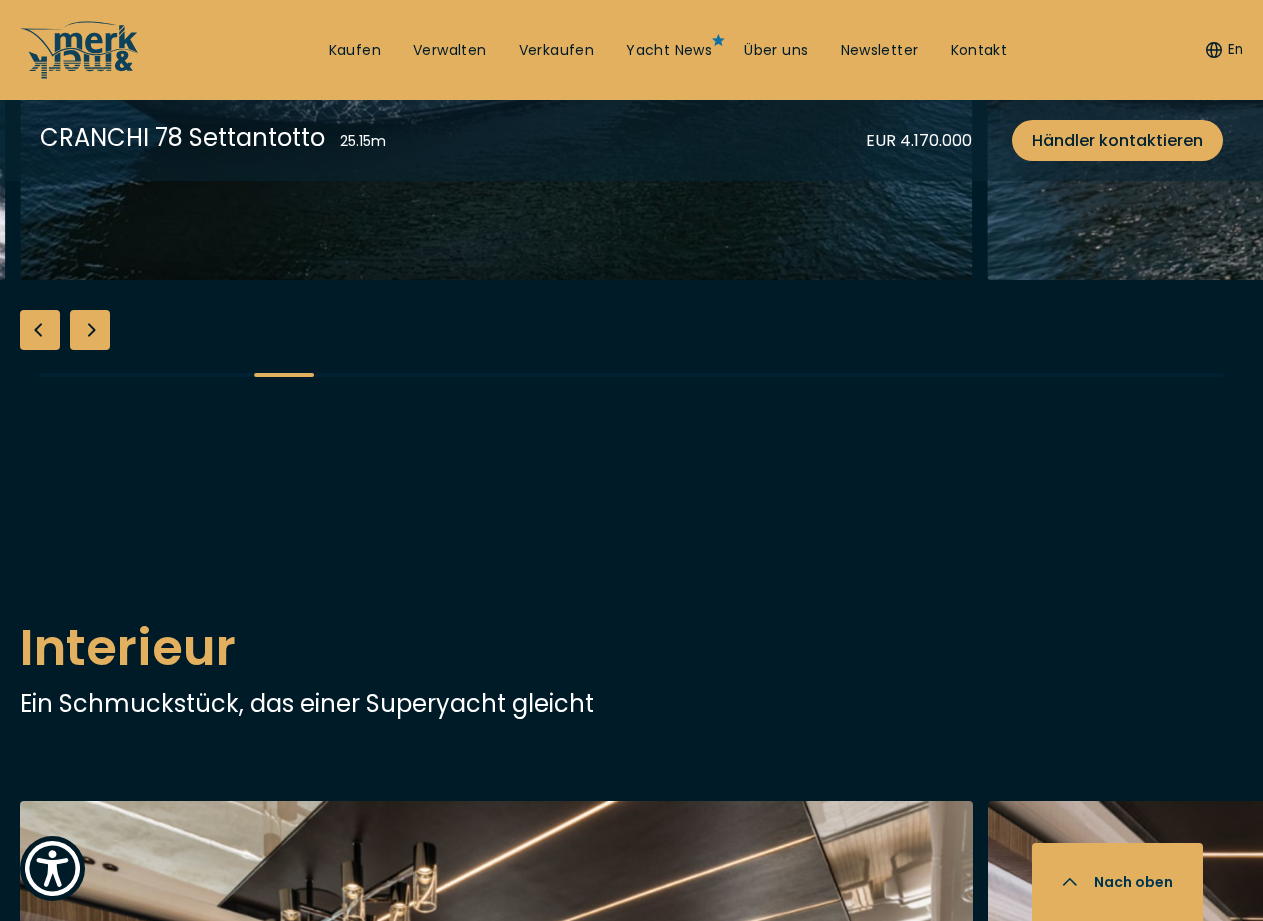 click at bounding box center [90, 330] 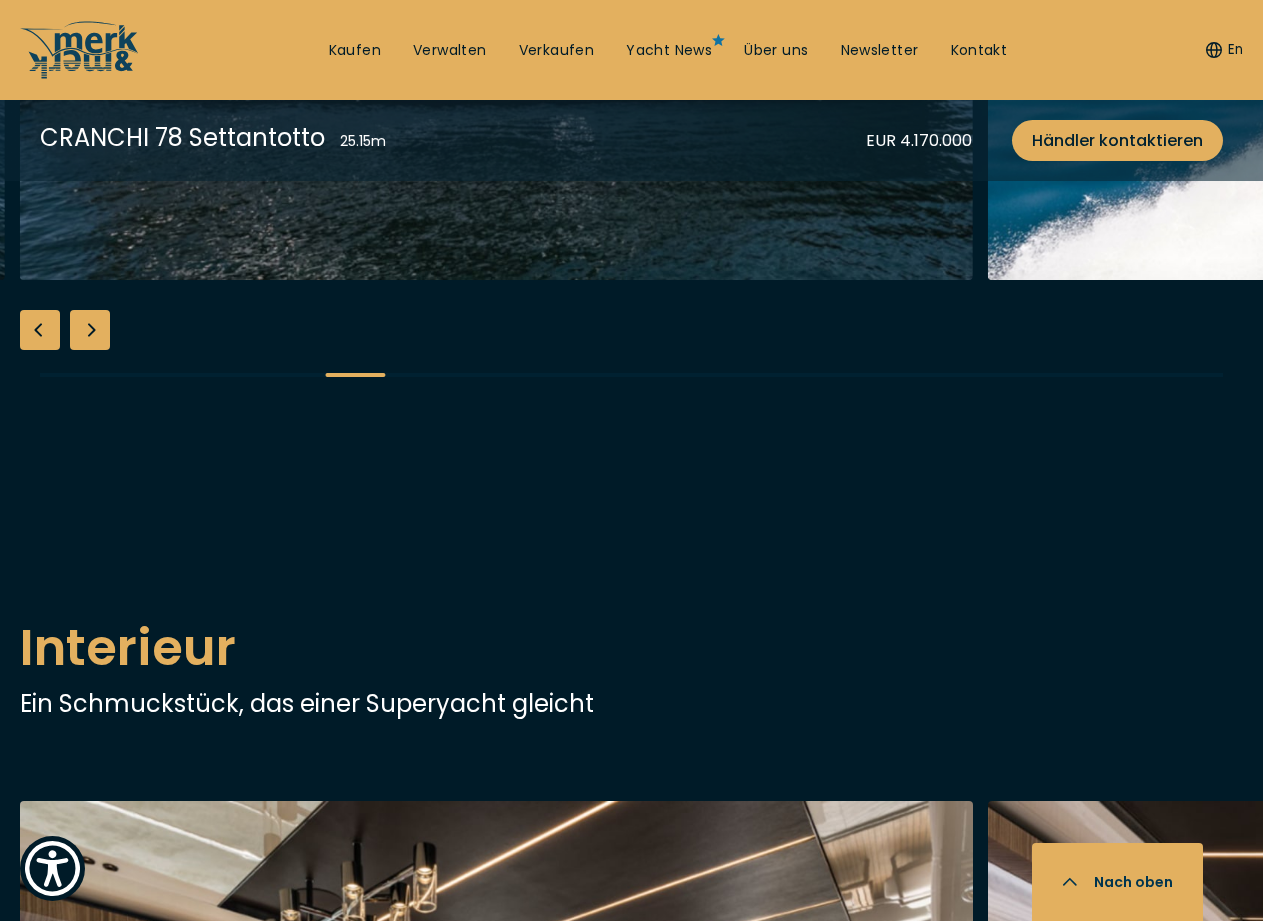 click at bounding box center (90, 330) 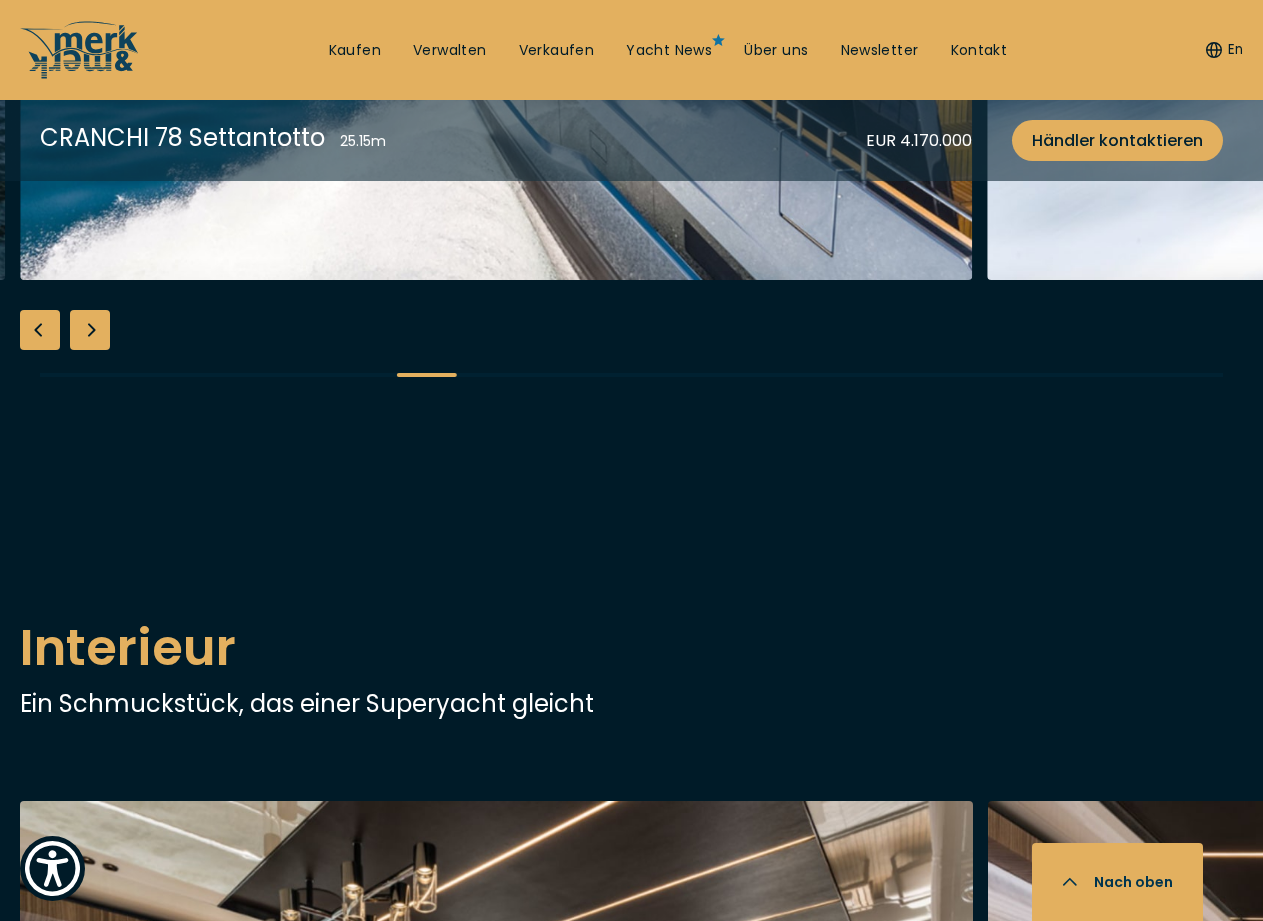click at bounding box center [90, 330] 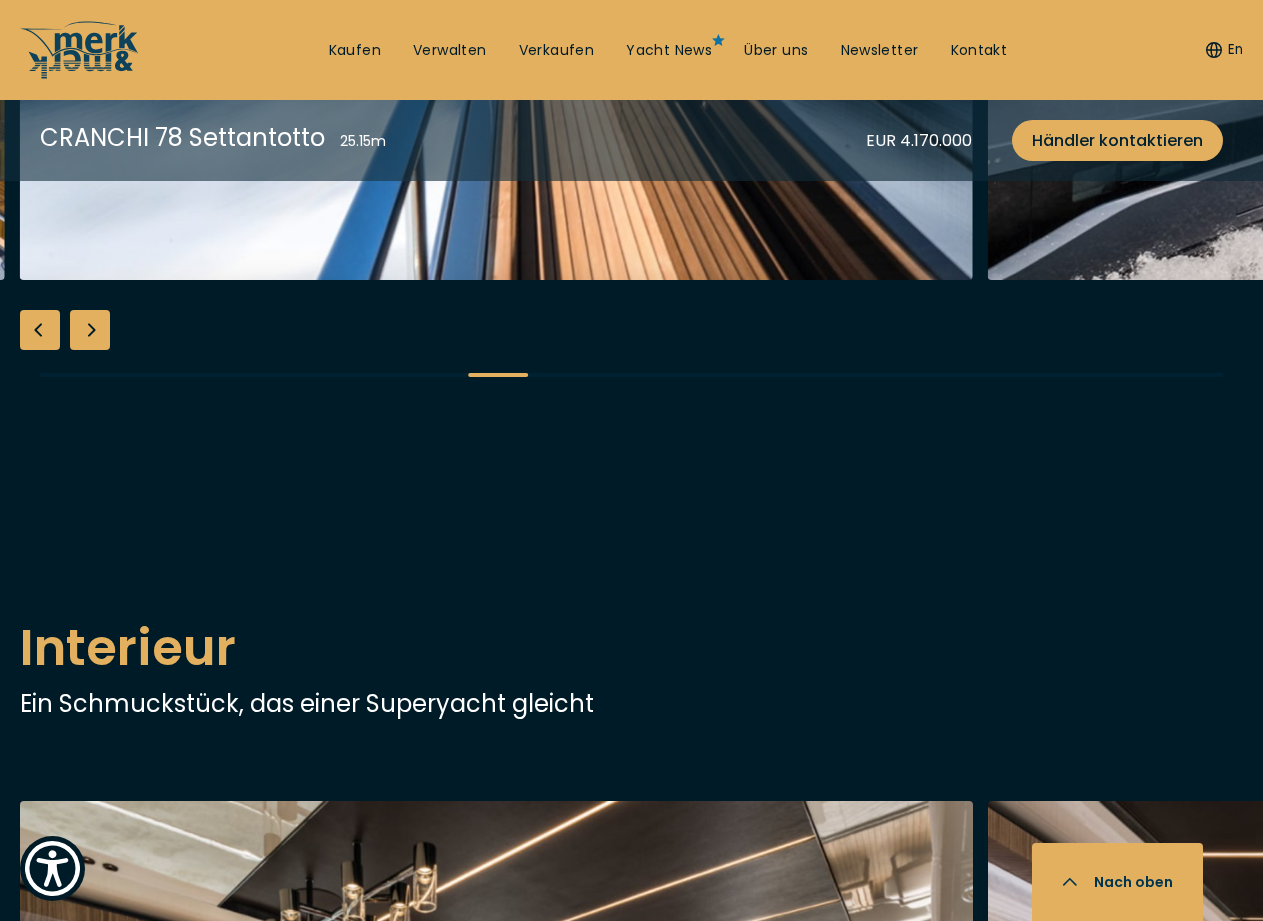 click at bounding box center [90, 330] 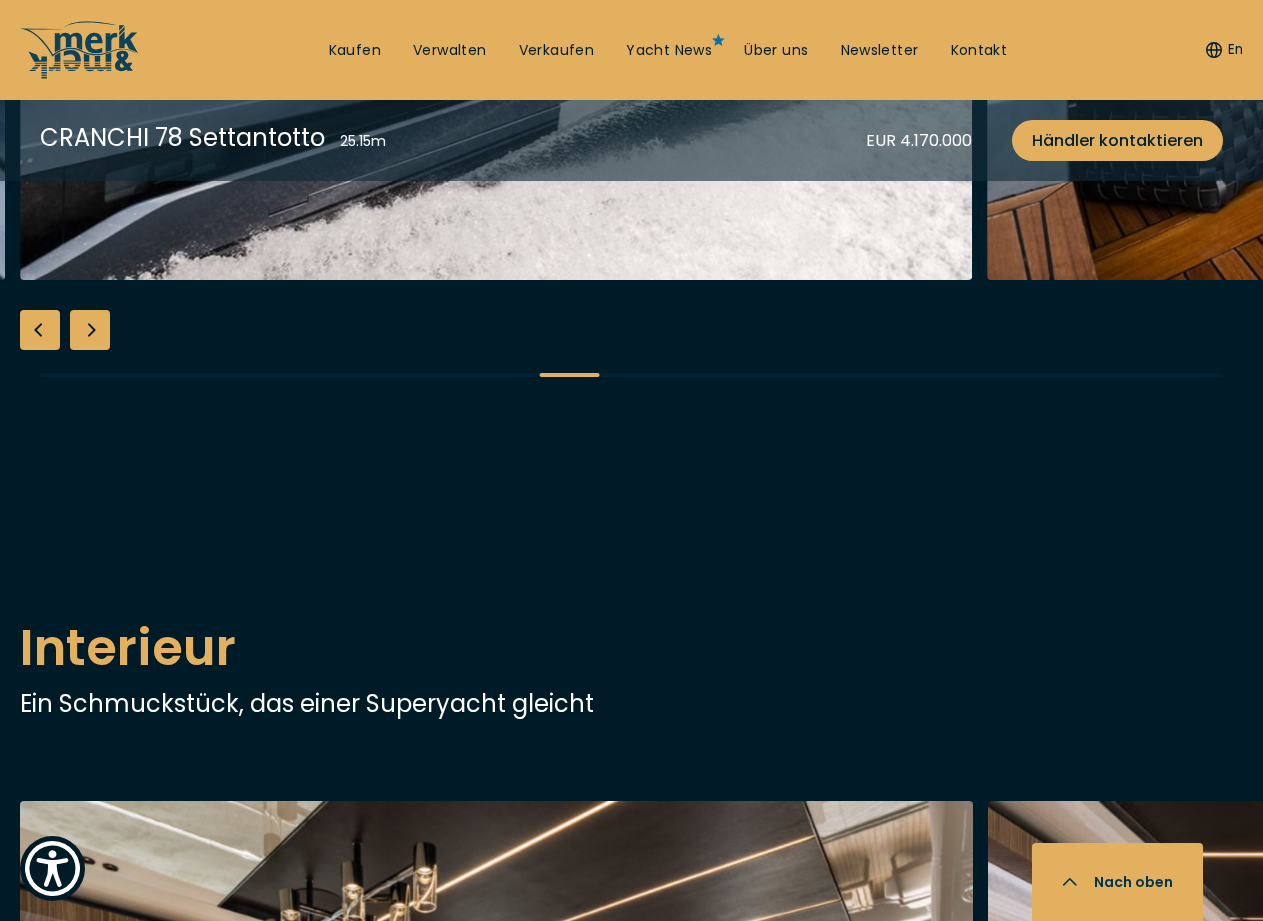 click at bounding box center [90, 330] 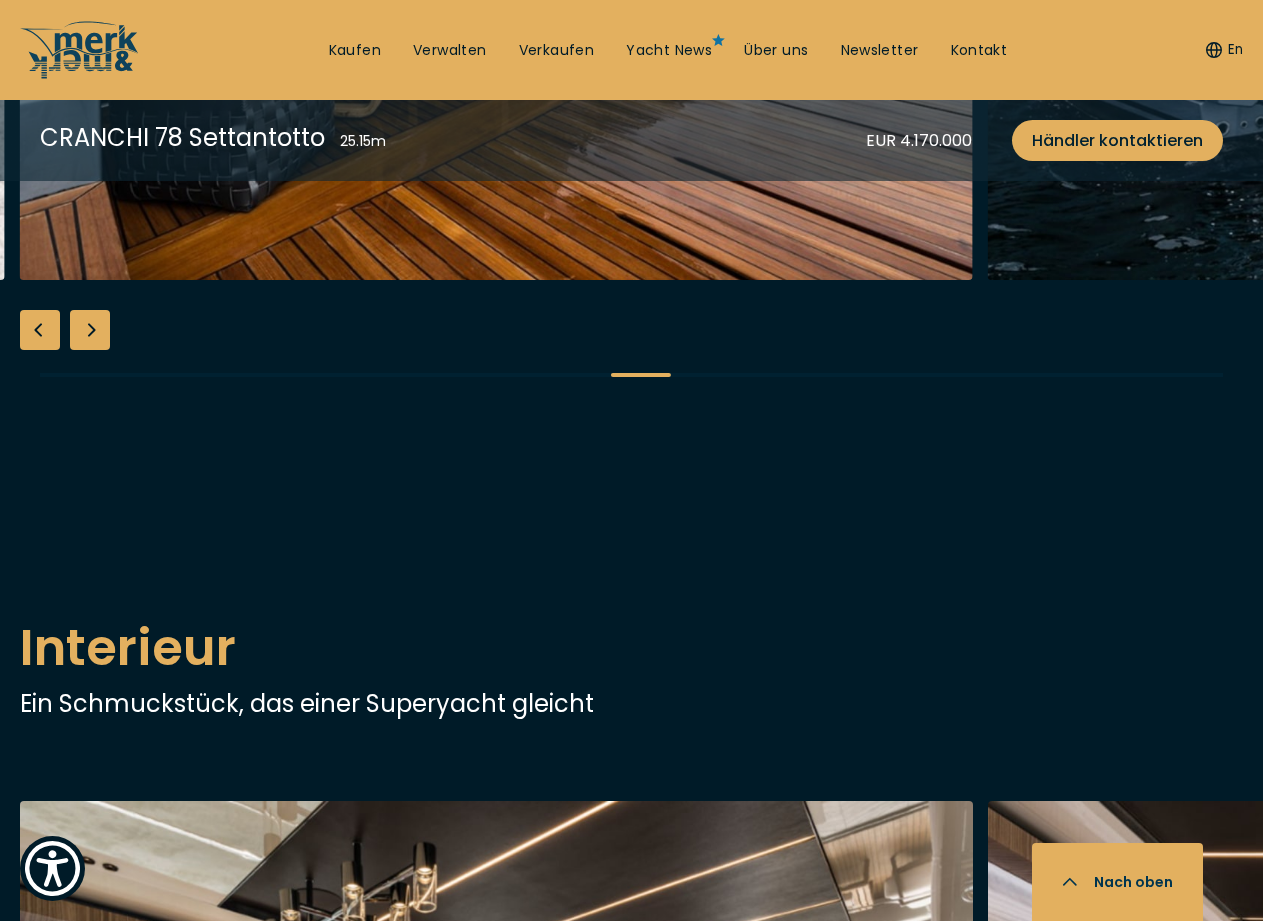 click at bounding box center (90, 330) 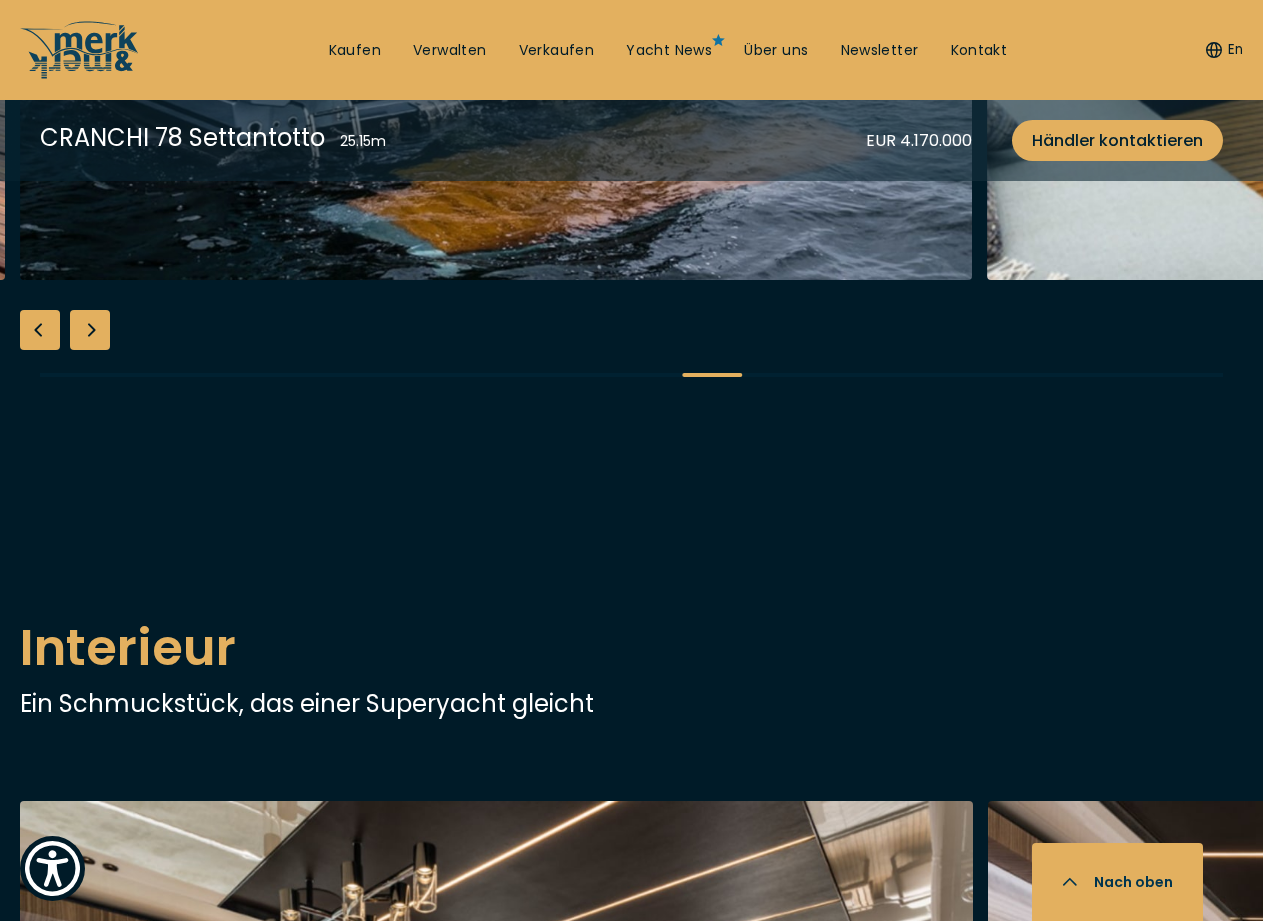 click at bounding box center (90, 330) 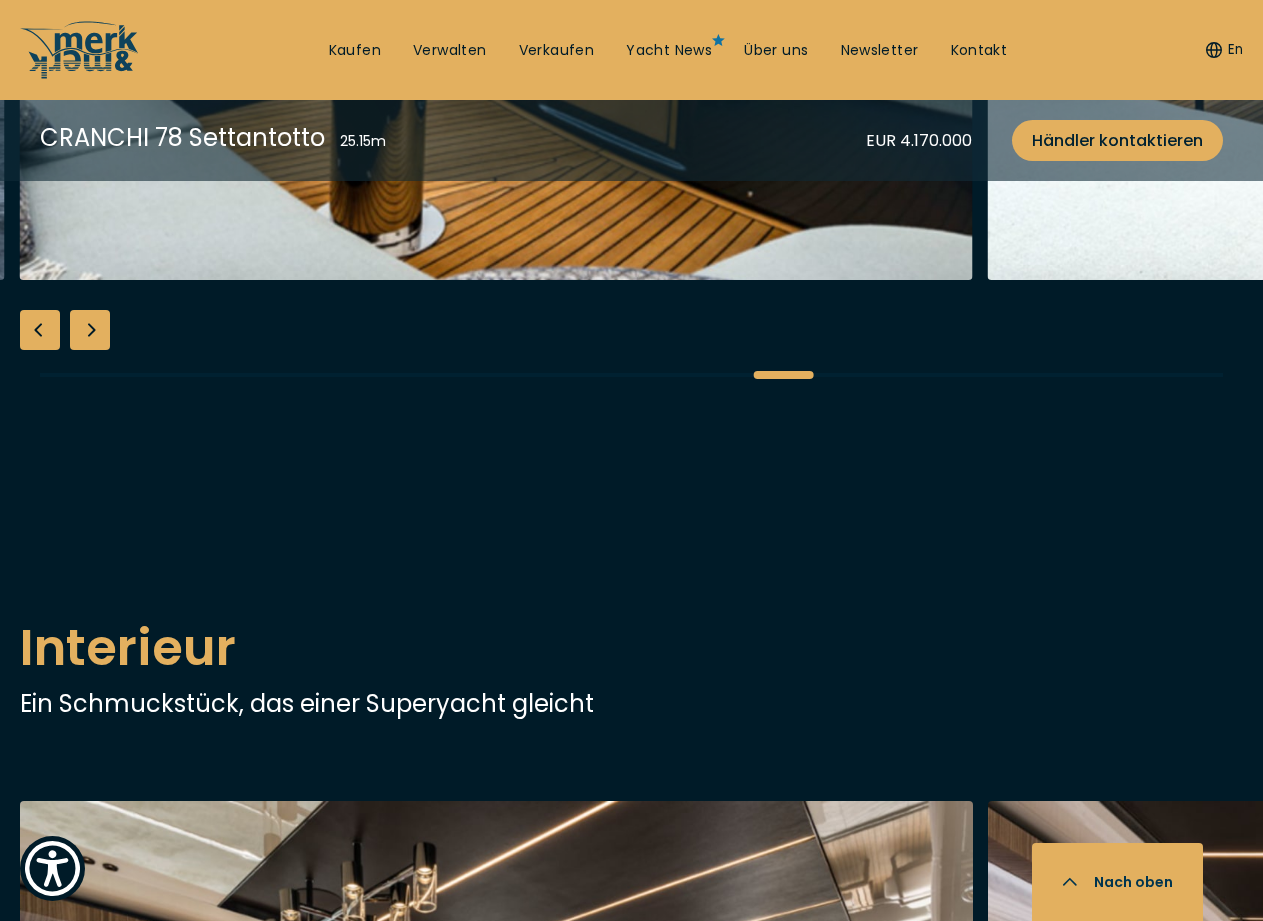 click at bounding box center (631, 375) 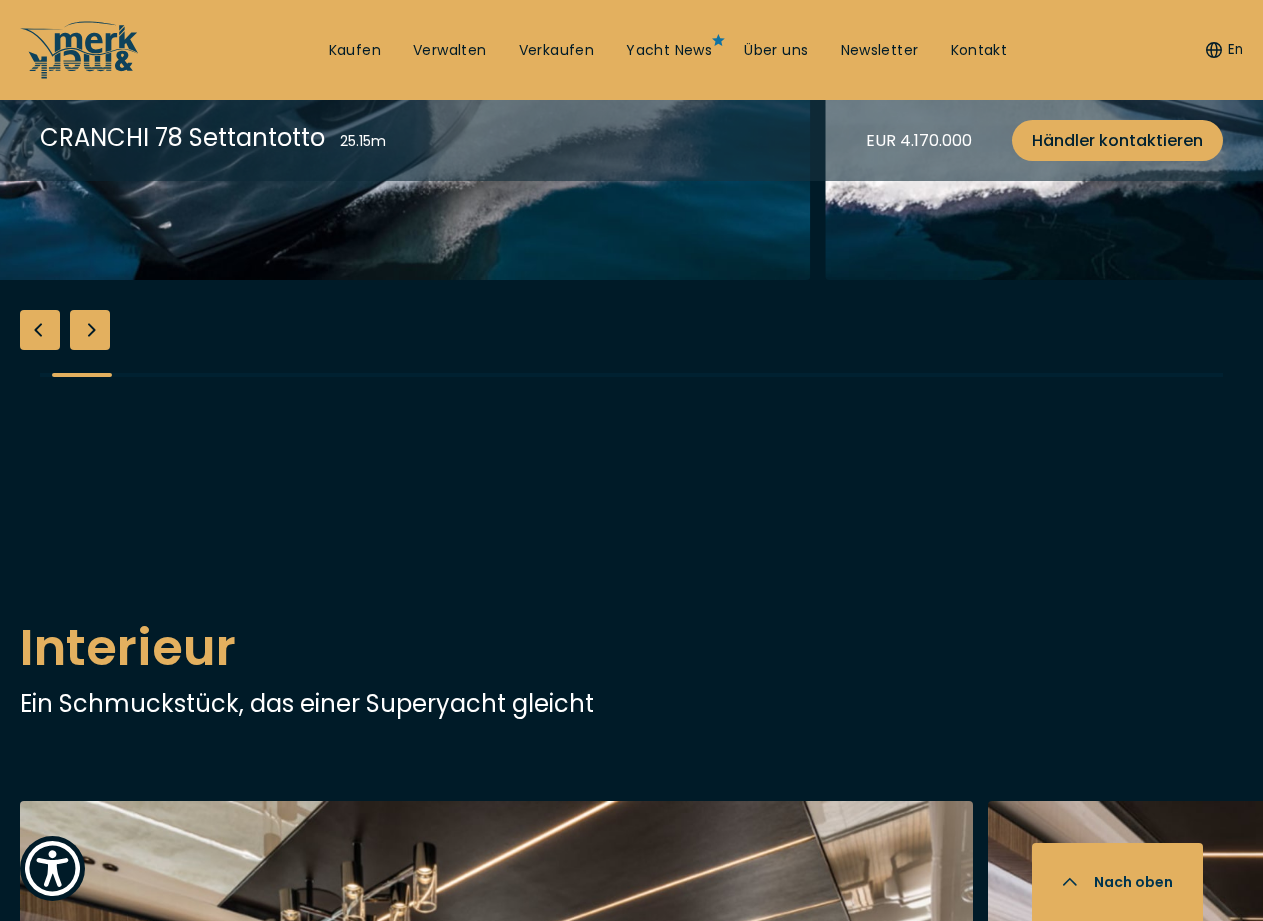 click at bounding box center [90, 330] 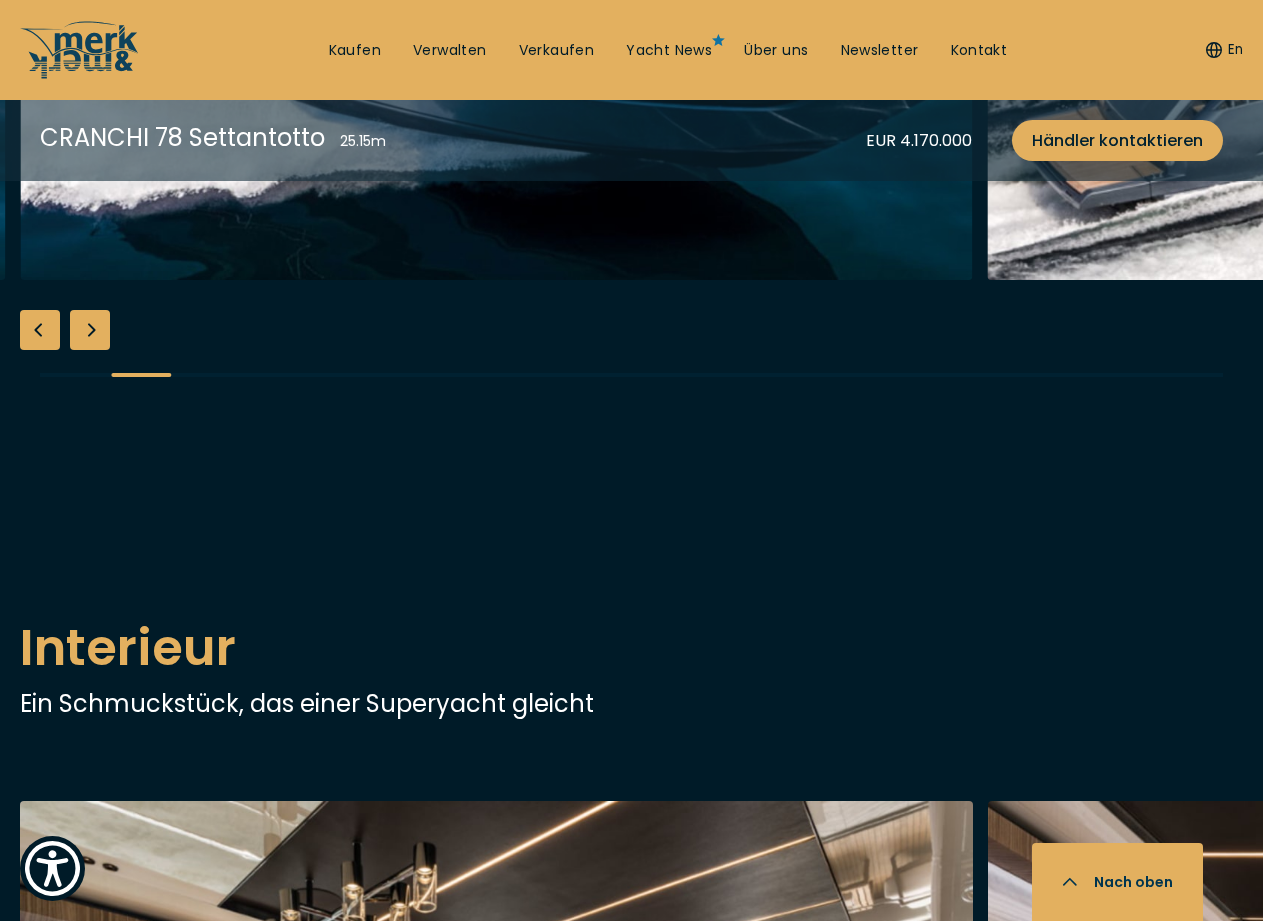 click at bounding box center (90, 330) 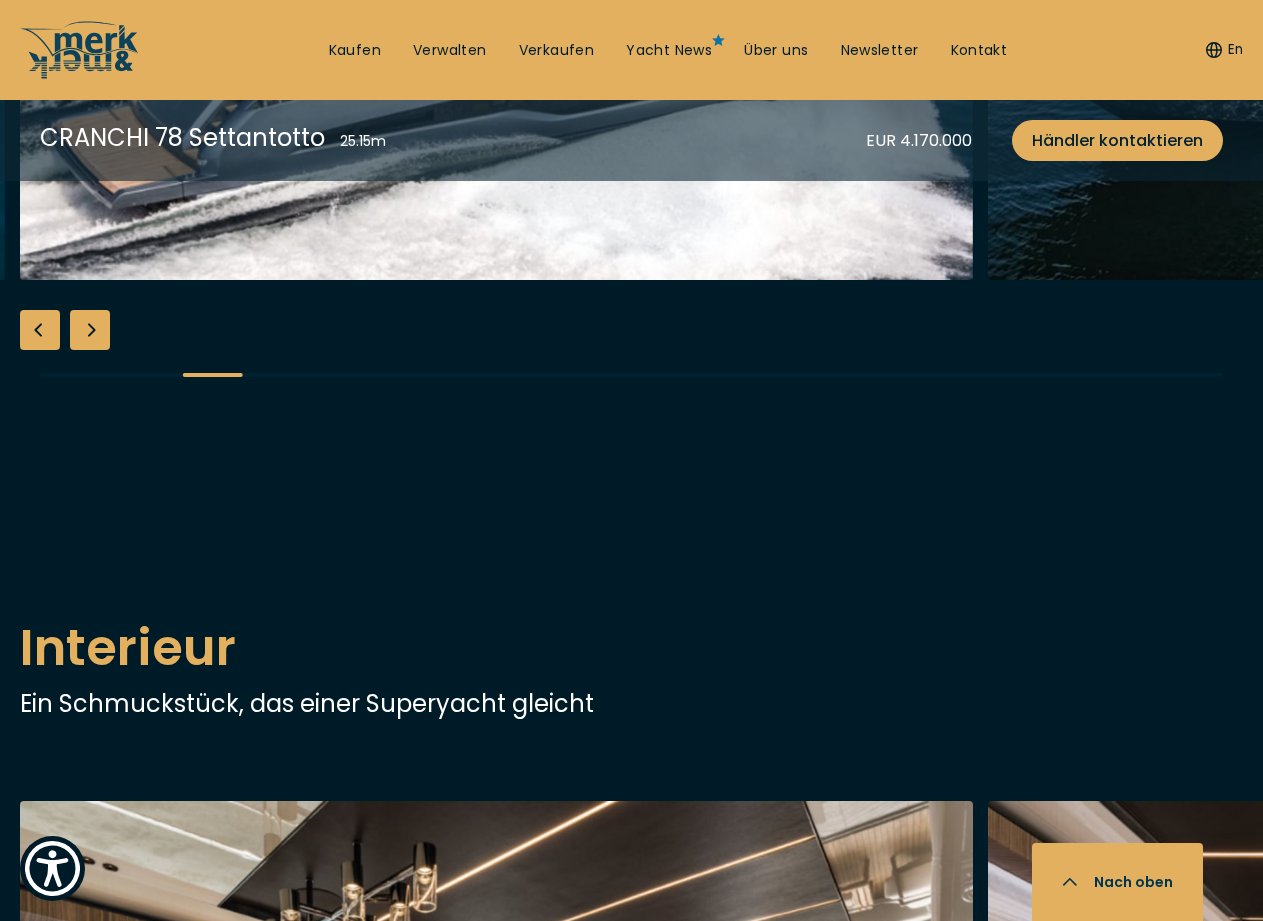 click at bounding box center (90, 330) 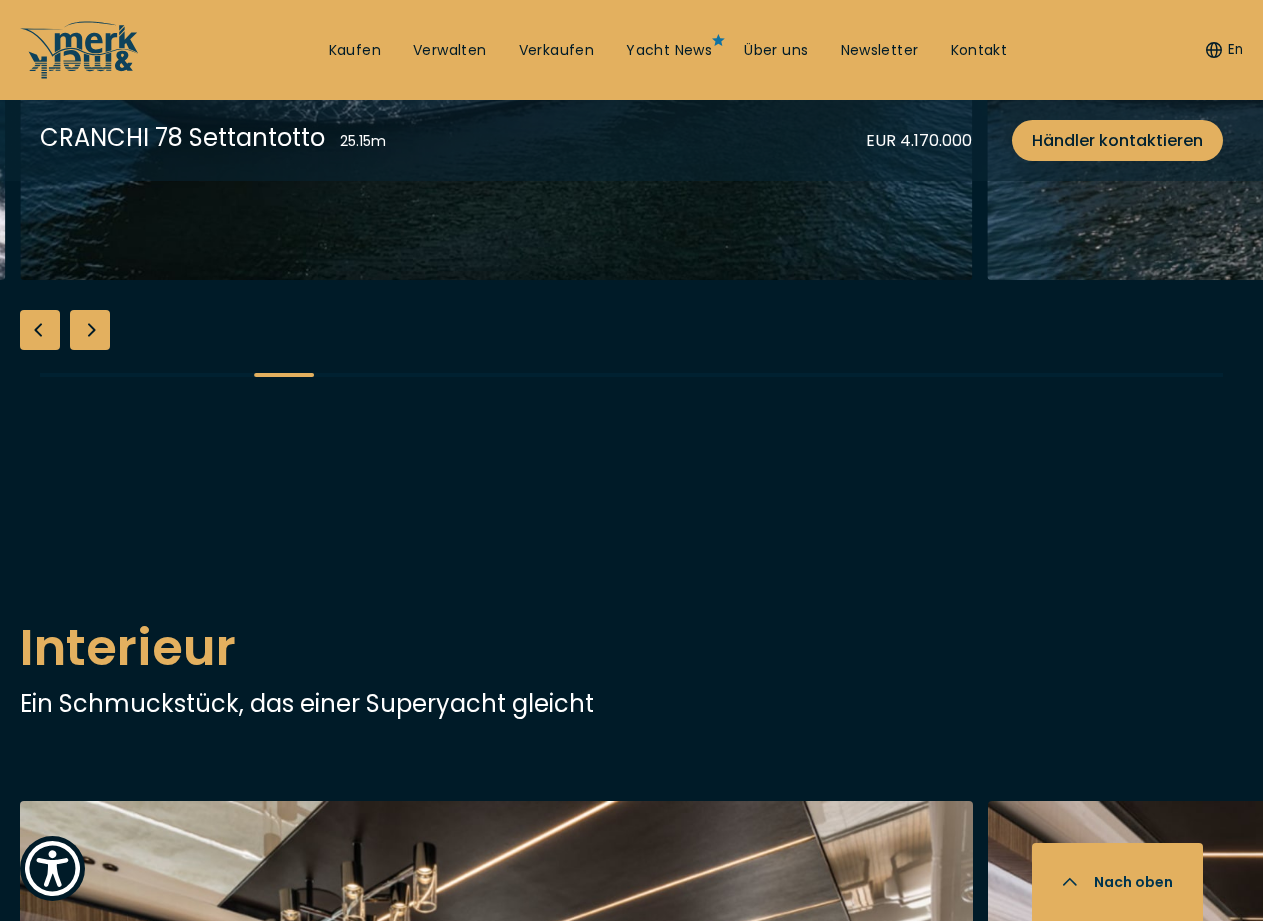 click at bounding box center [90, 330] 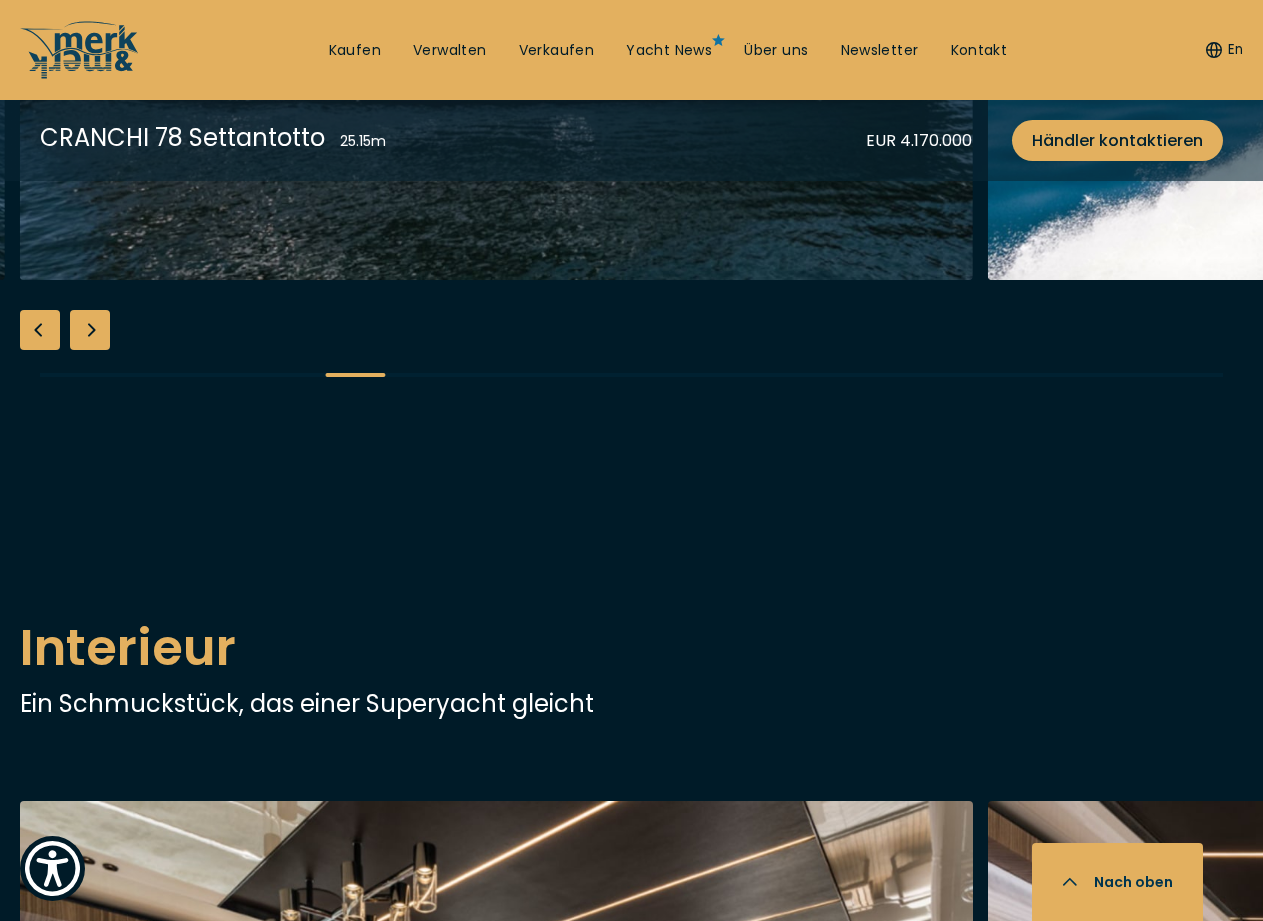 click at bounding box center [90, 330] 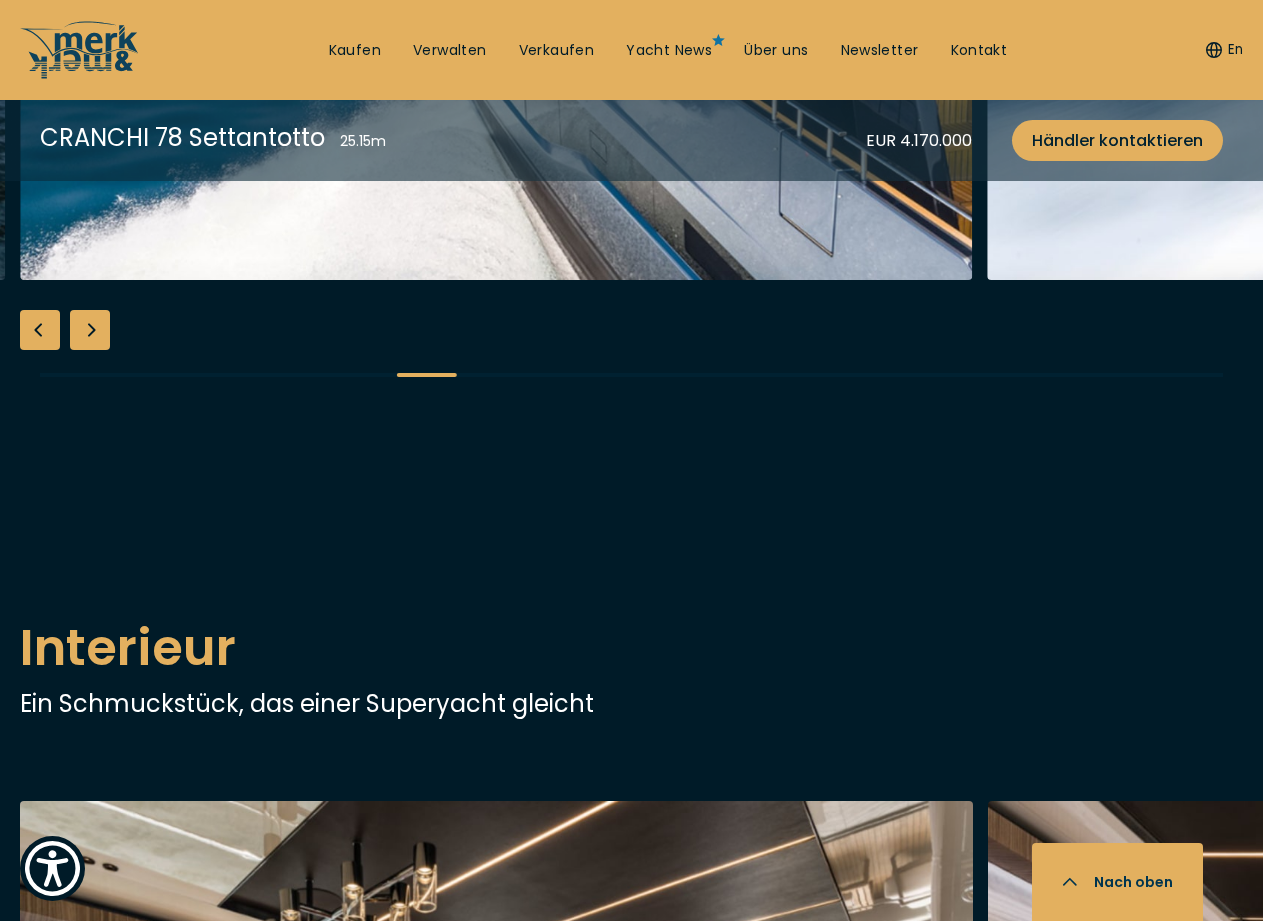 click at bounding box center [90, 330] 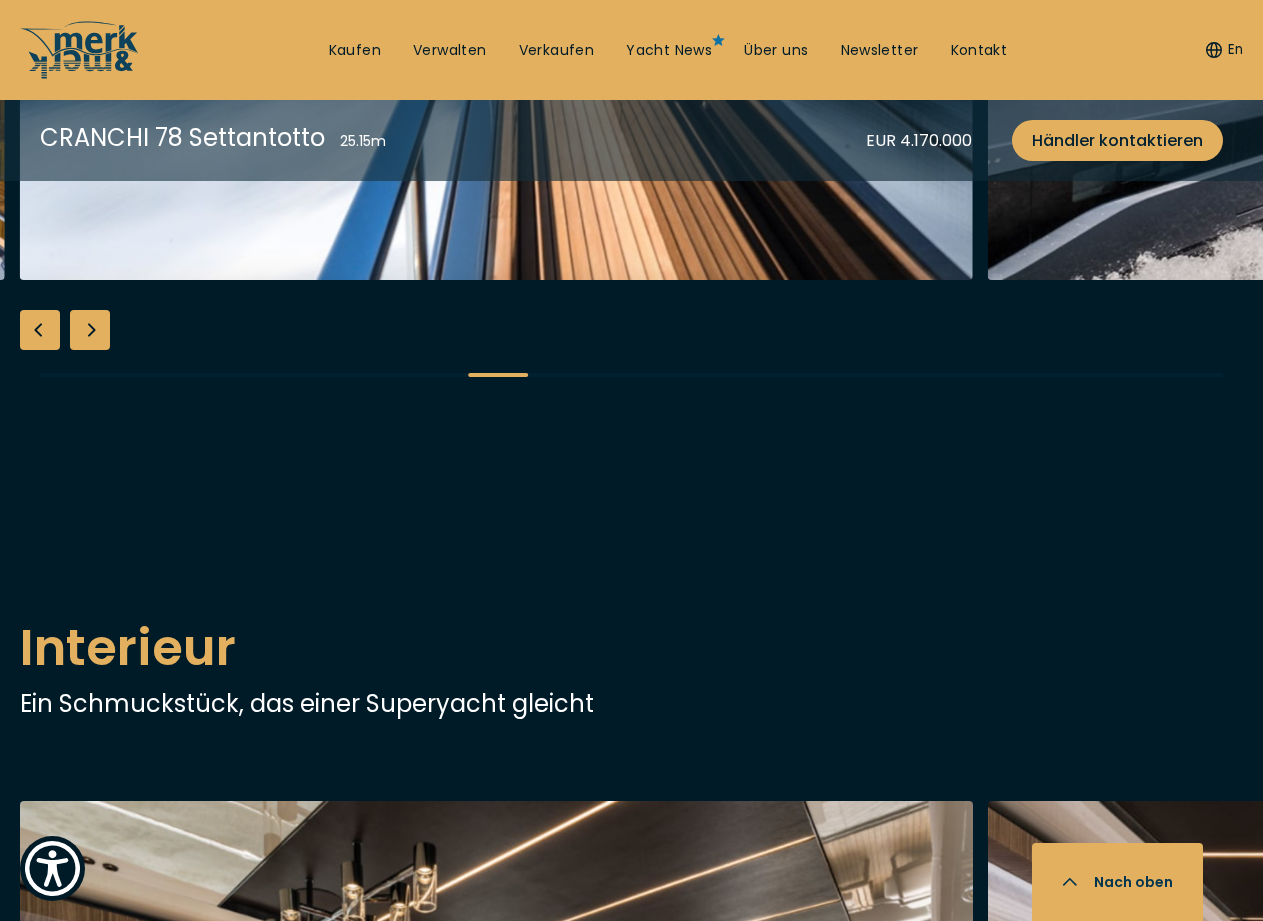 click at bounding box center (90, 330) 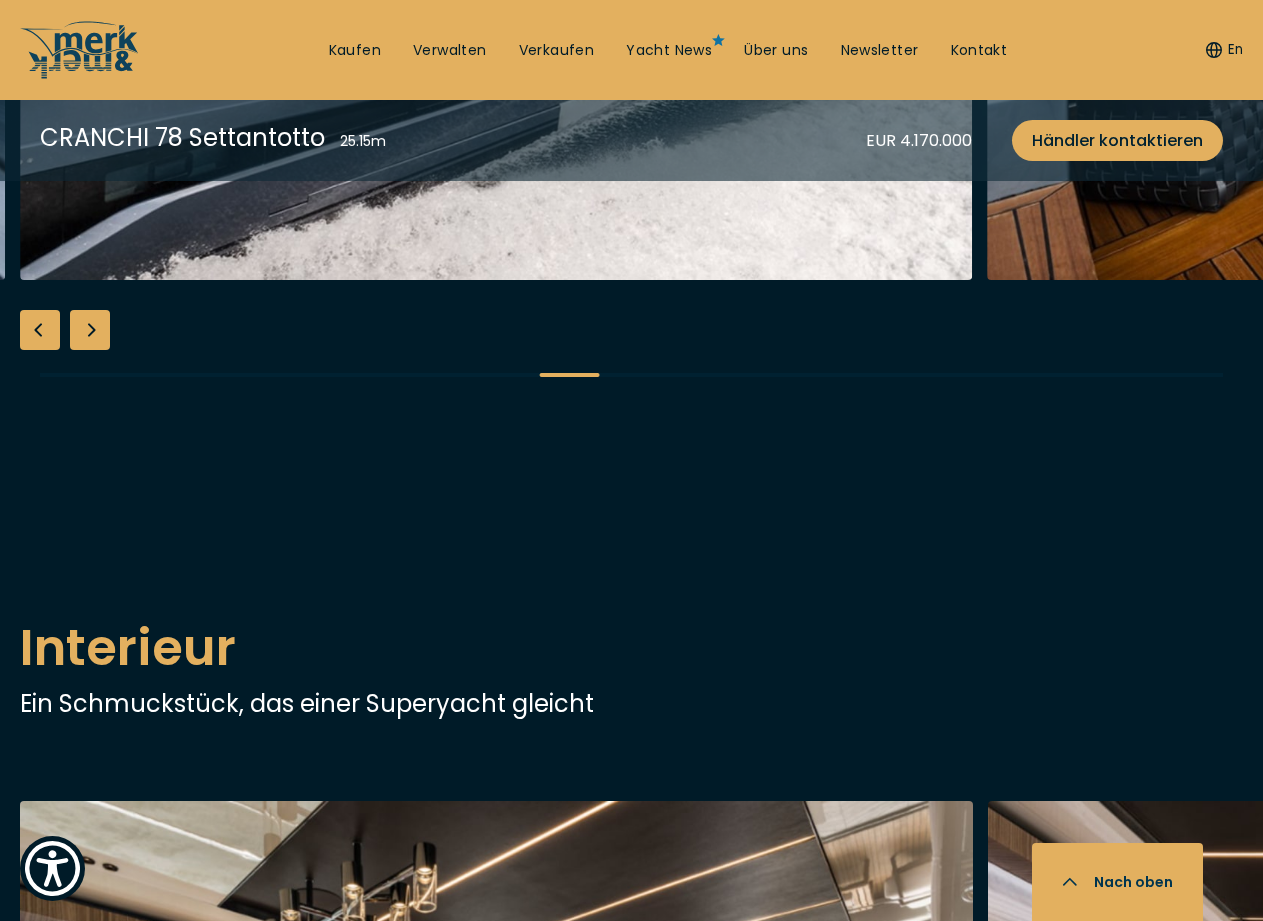 click at bounding box center (90, 330) 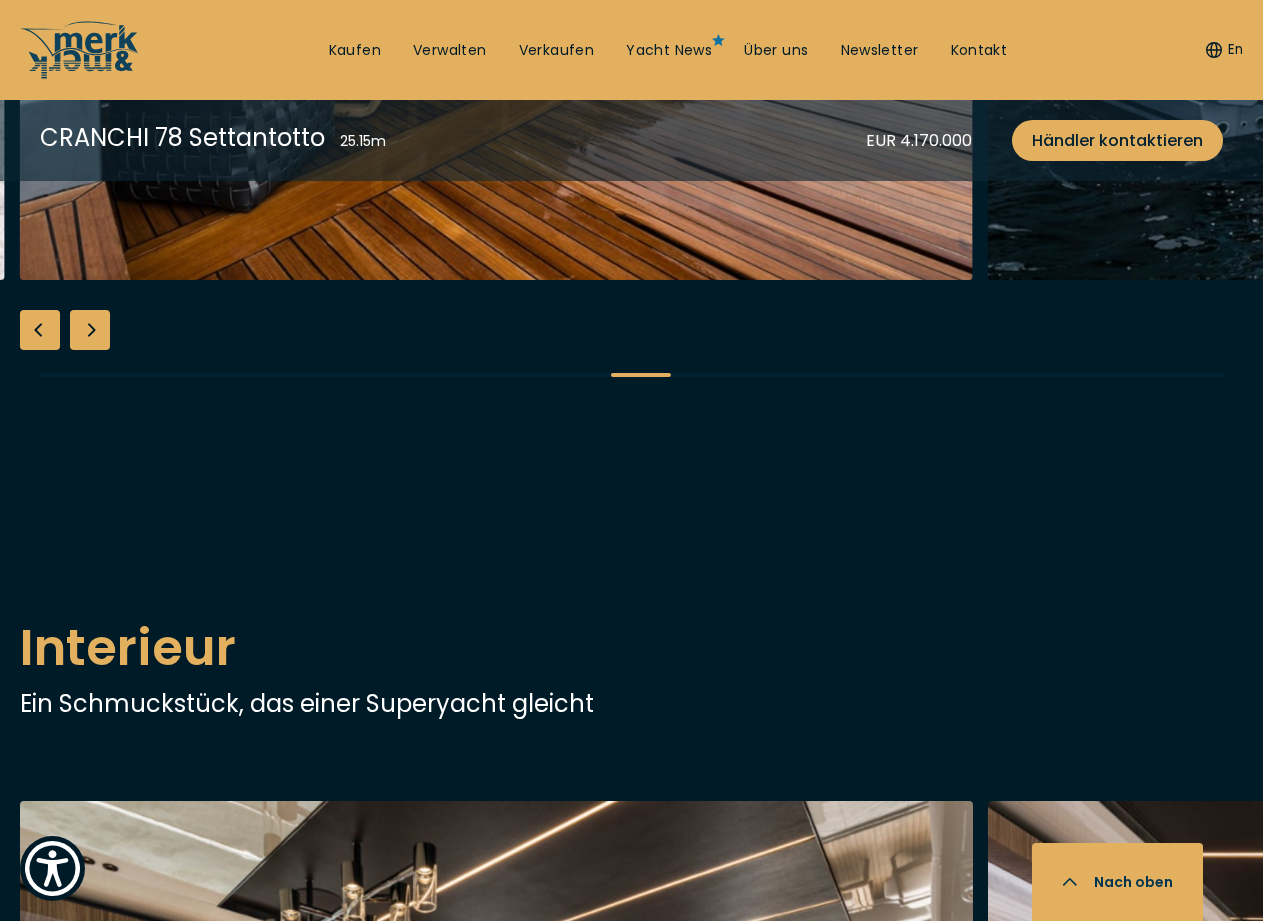 click at bounding box center (90, 330) 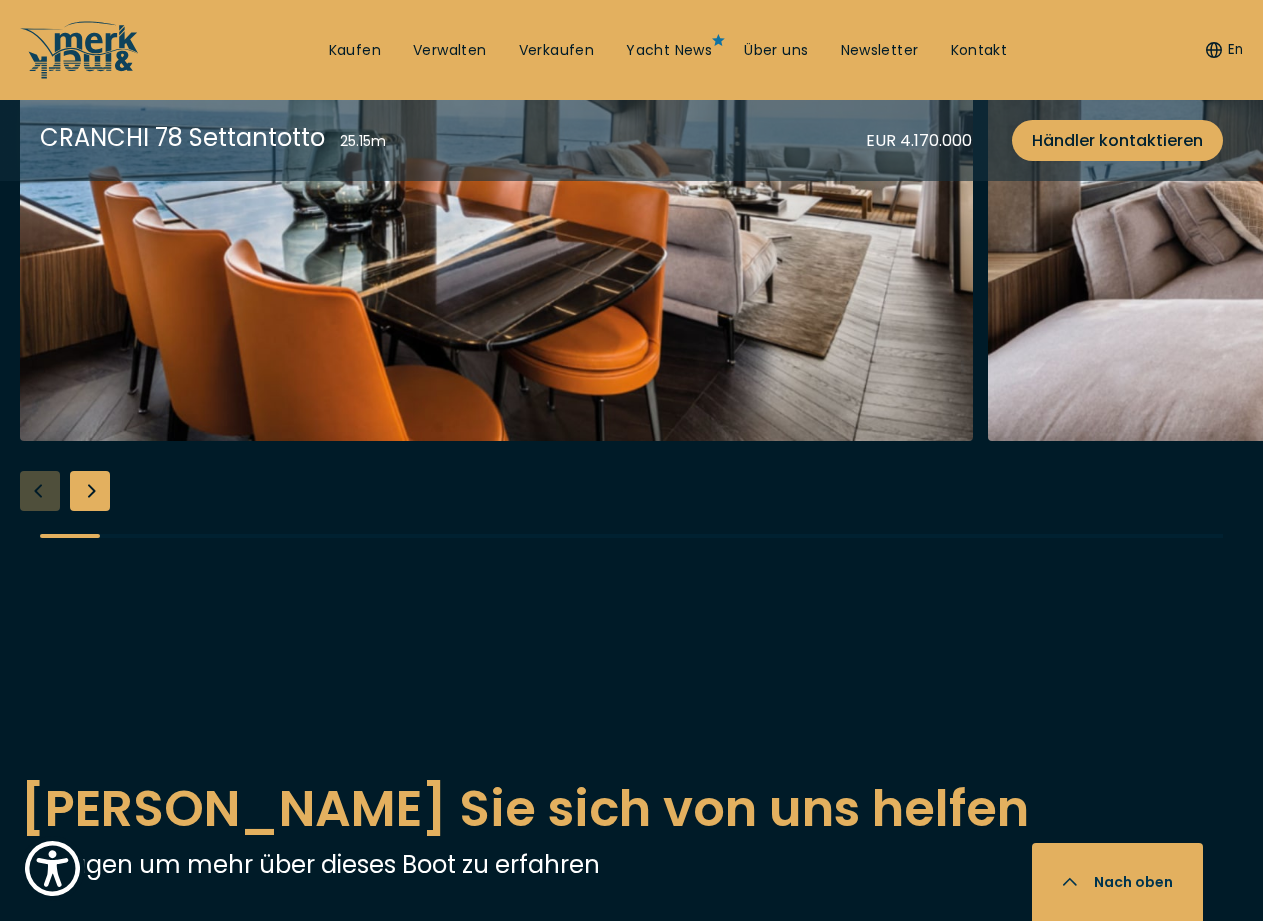 scroll, scrollTop: 4300, scrollLeft: 0, axis: vertical 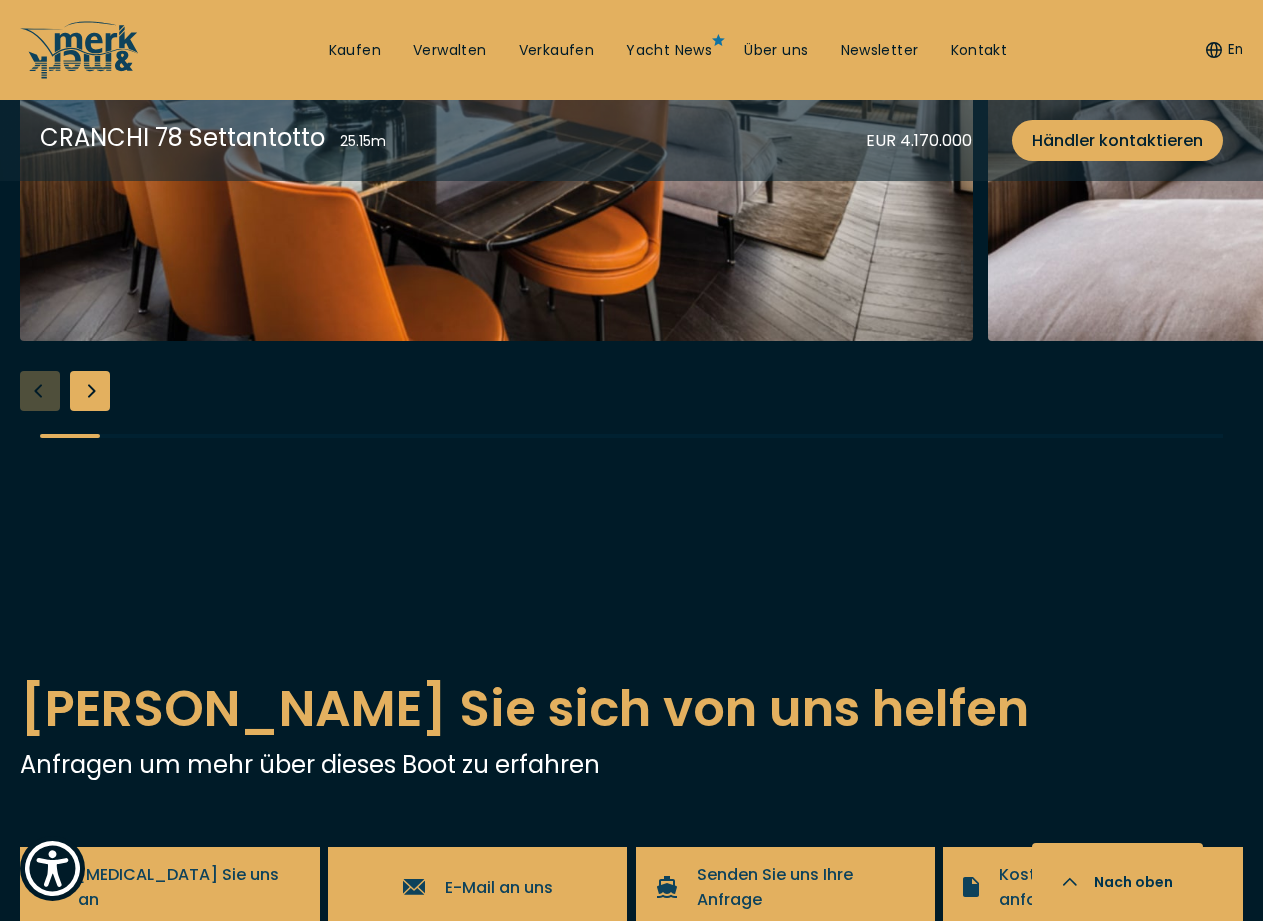 click at bounding box center (90, 391) 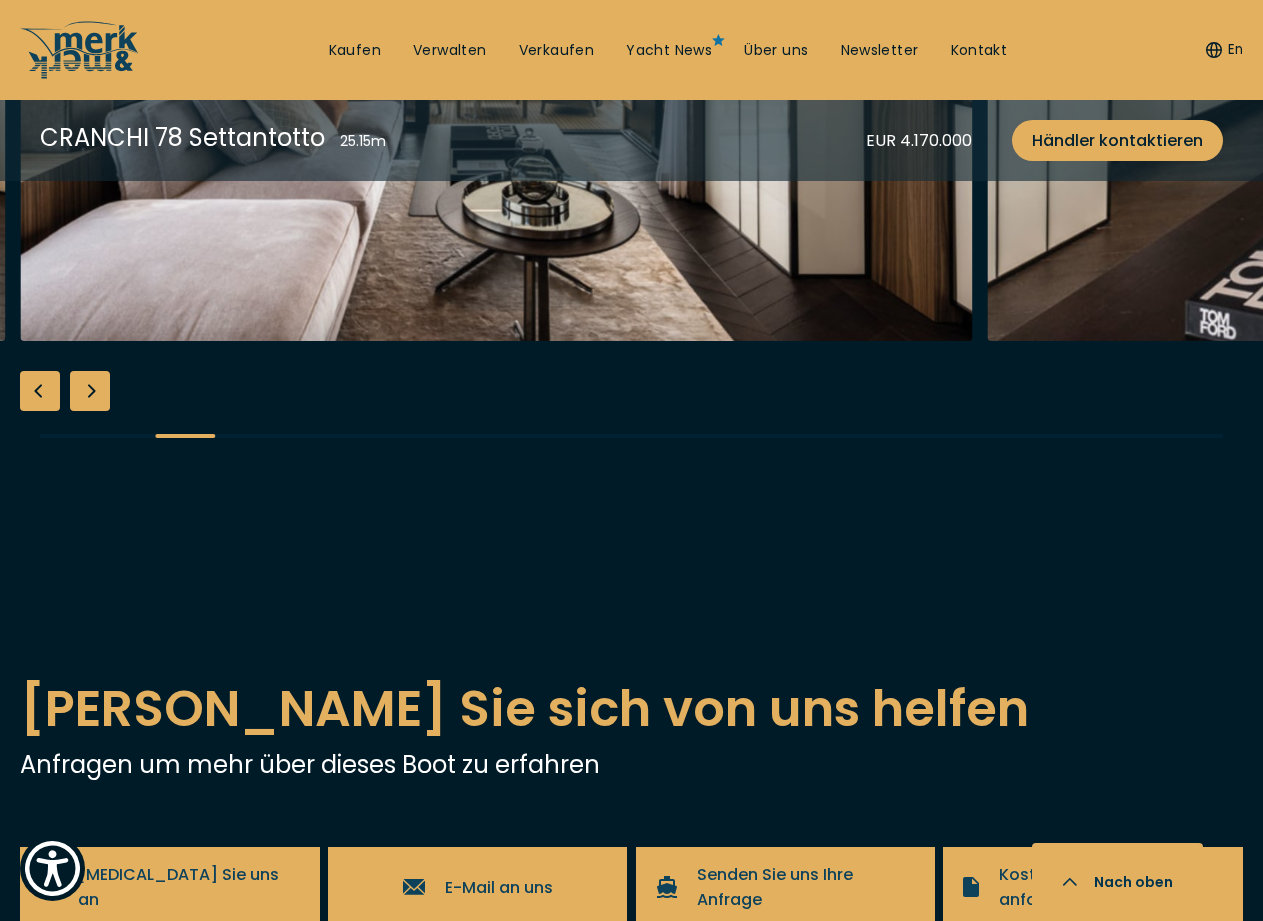 click at bounding box center [90, 391] 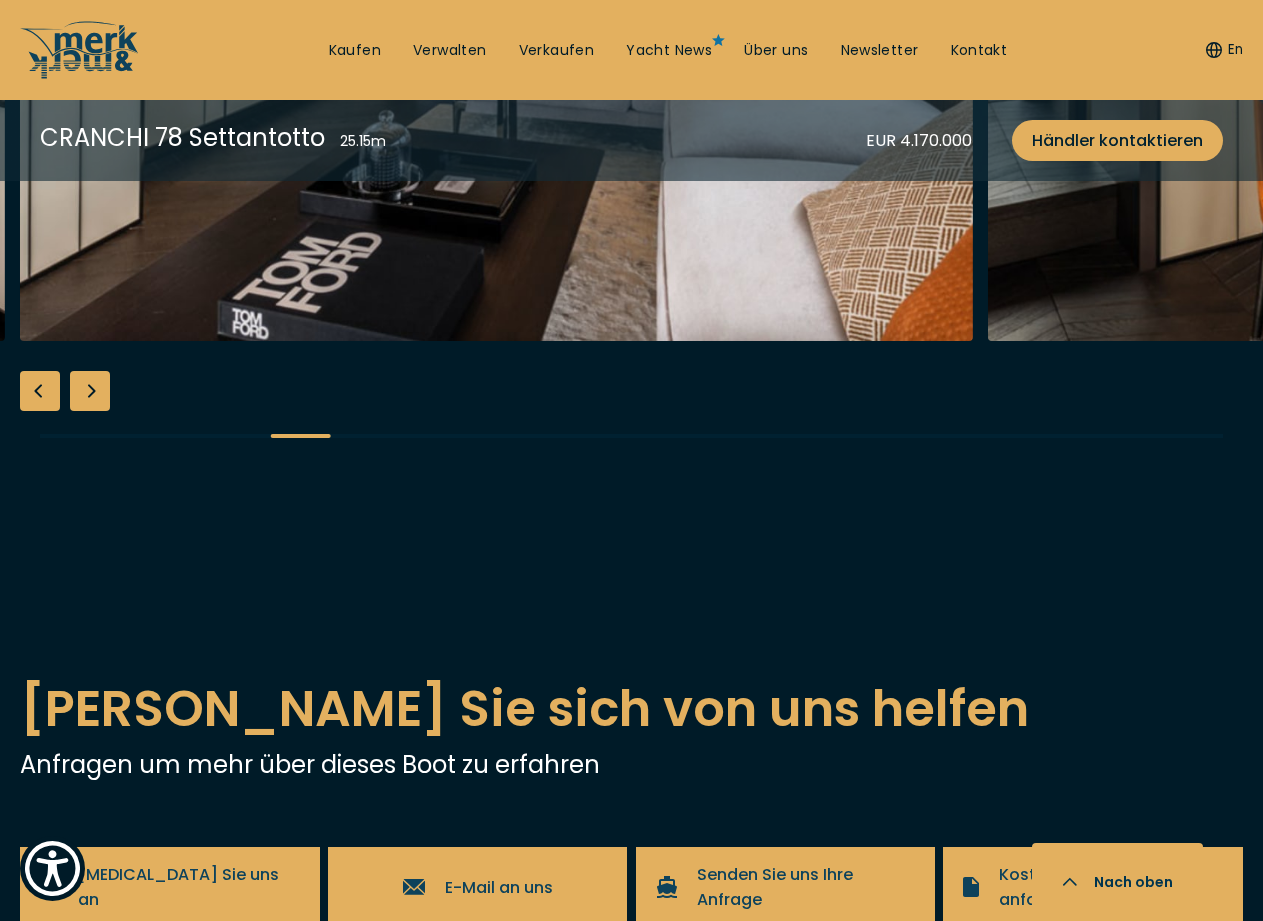 click at bounding box center [90, 391] 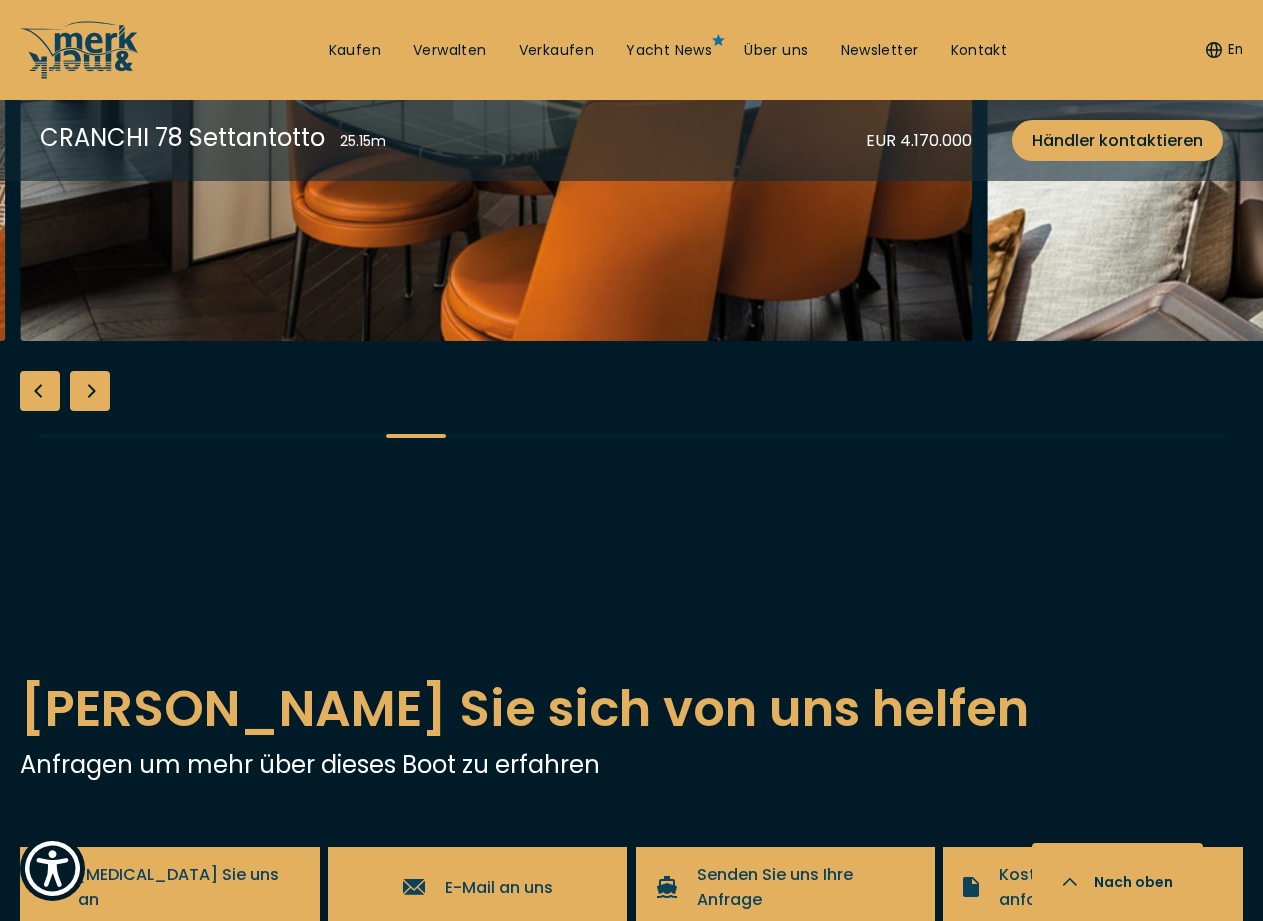 click at bounding box center (90, 391) 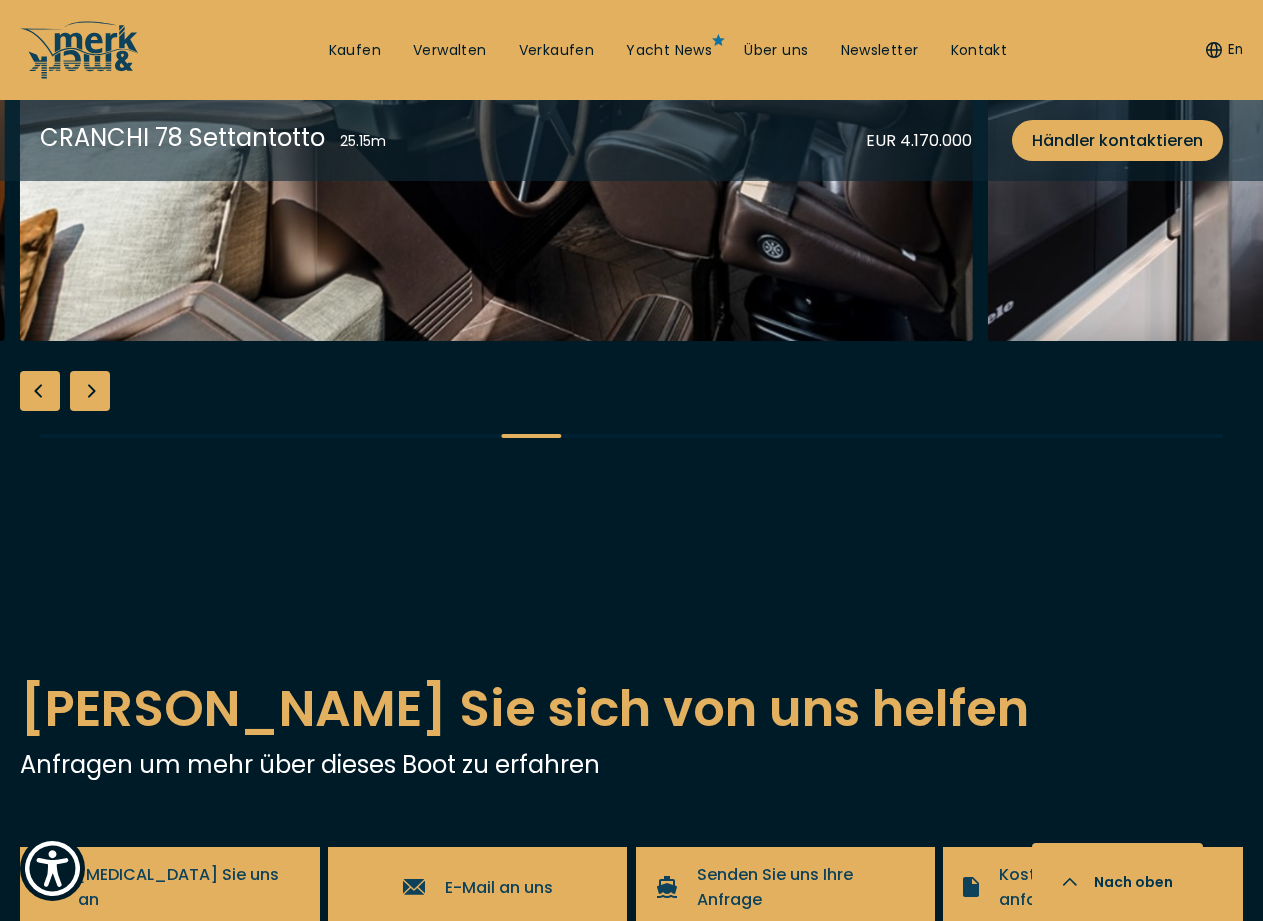 click at bounding box center (90, 391) 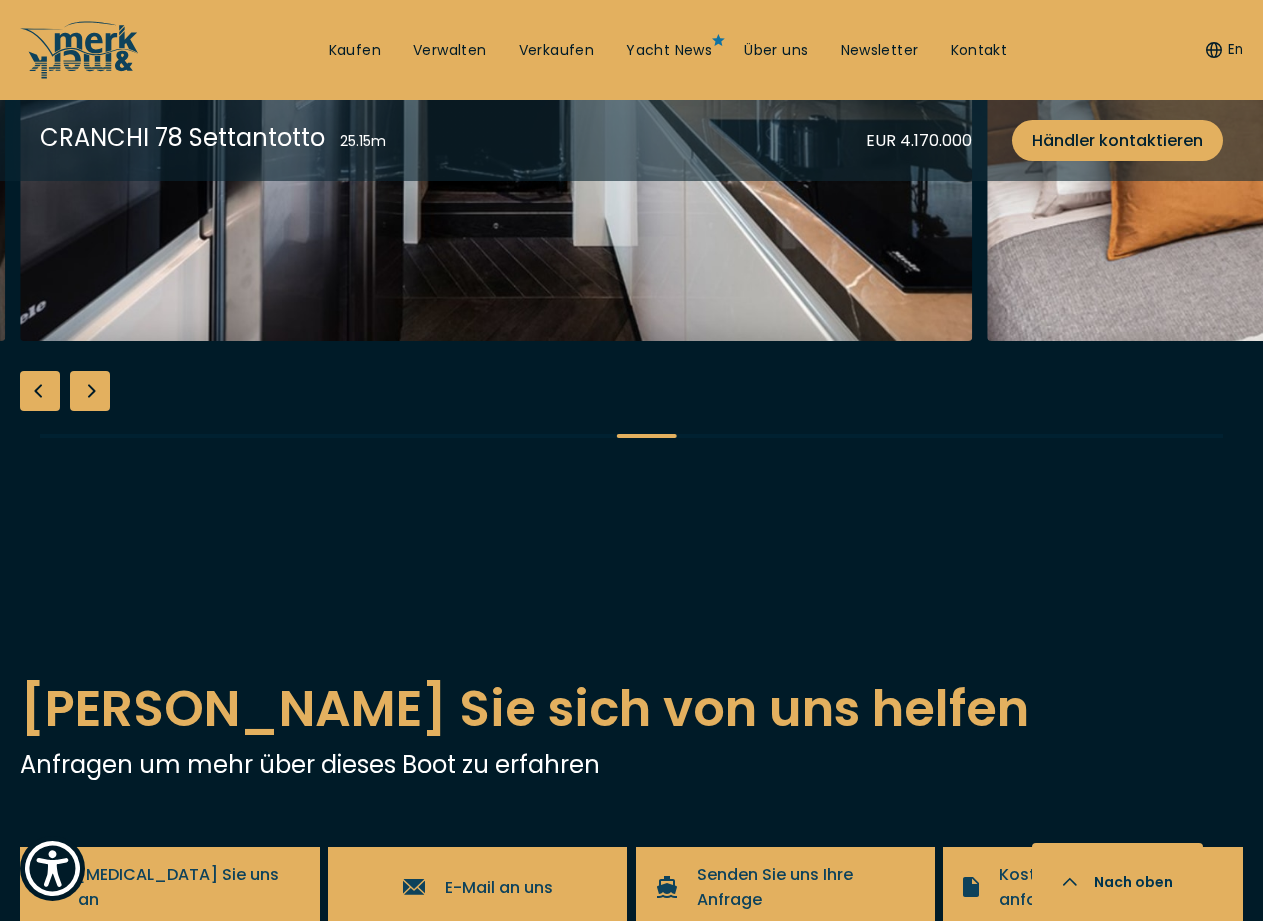 click at bounding box center (90, 391) 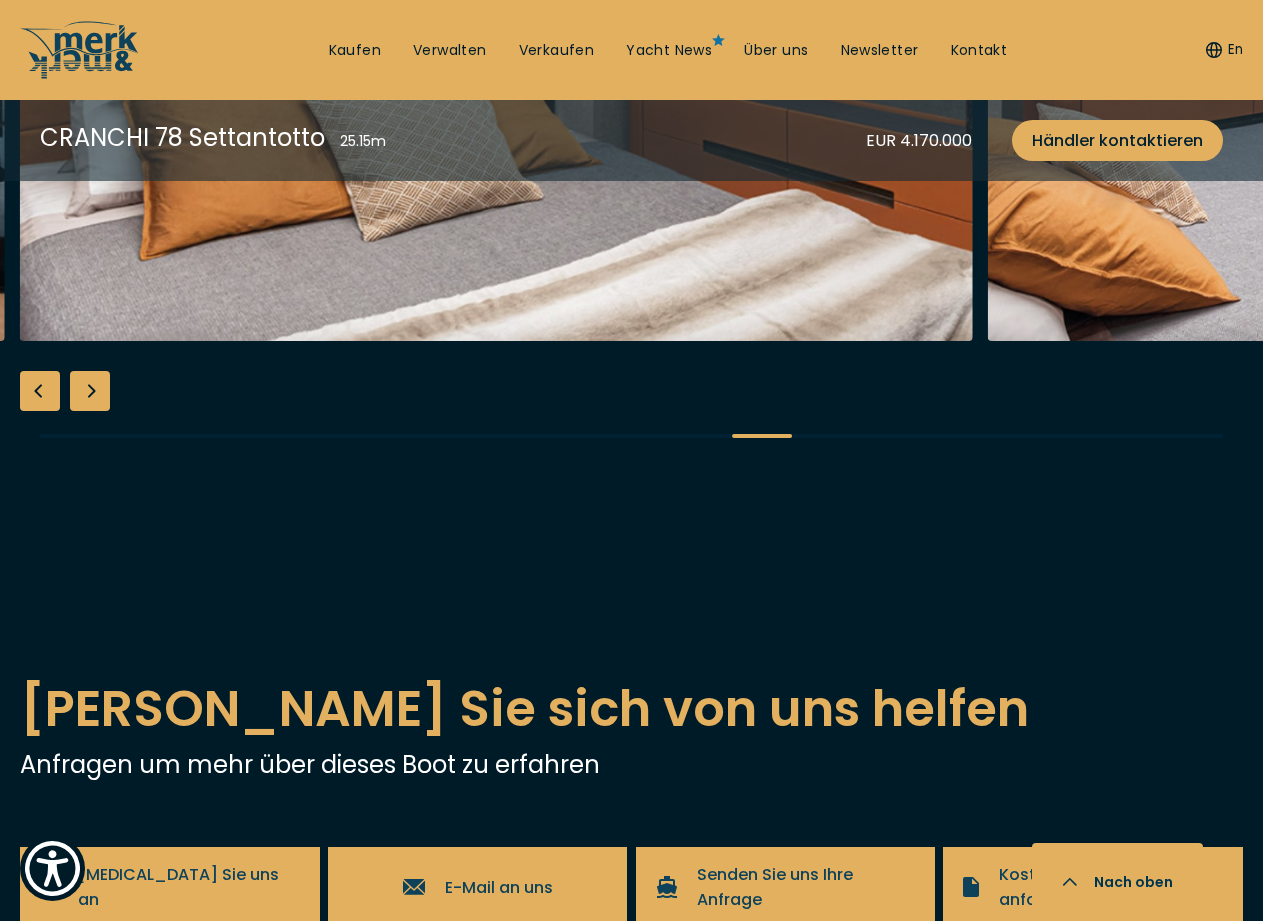 click at bounding box center (90, 391) 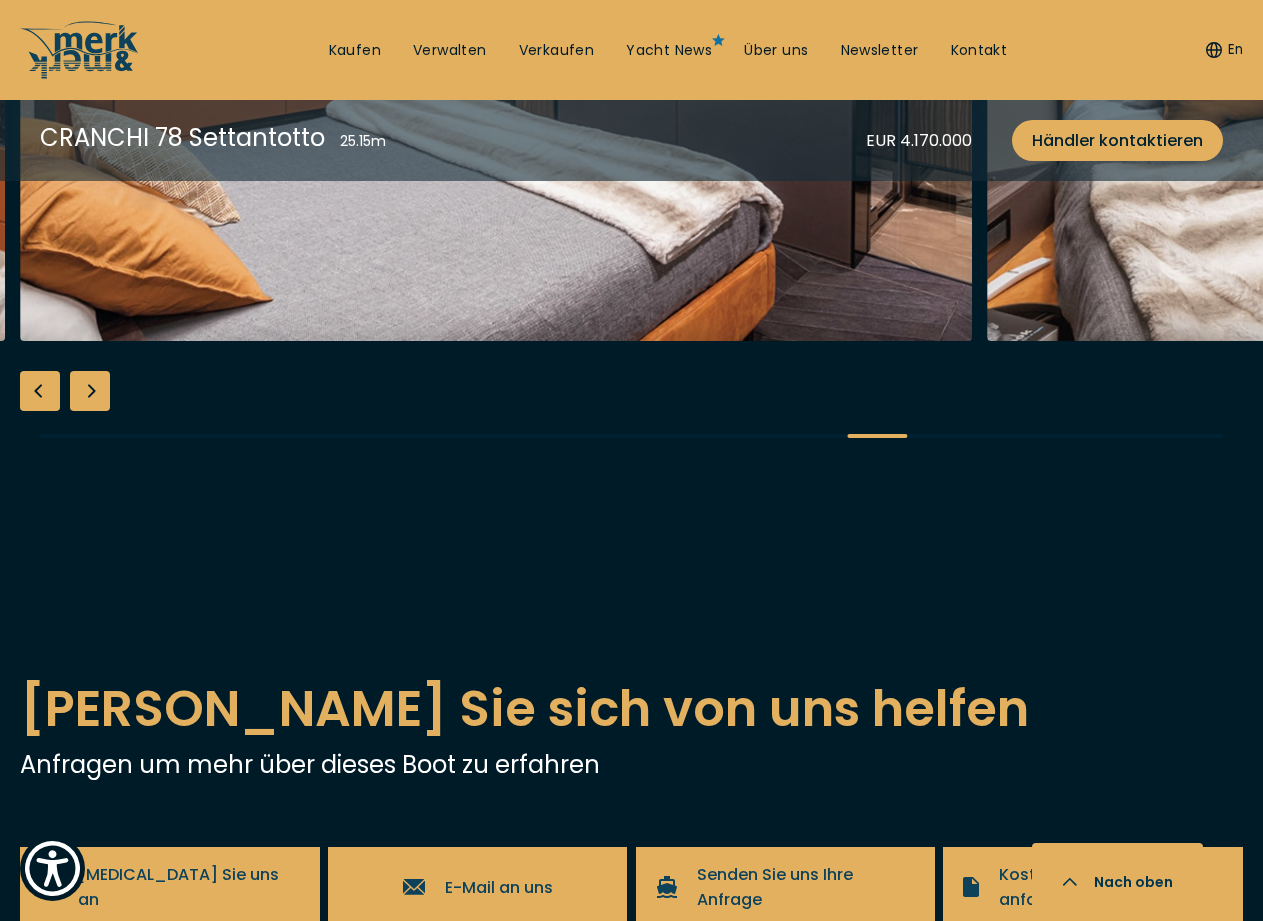 click at bounding box center [90, 391] 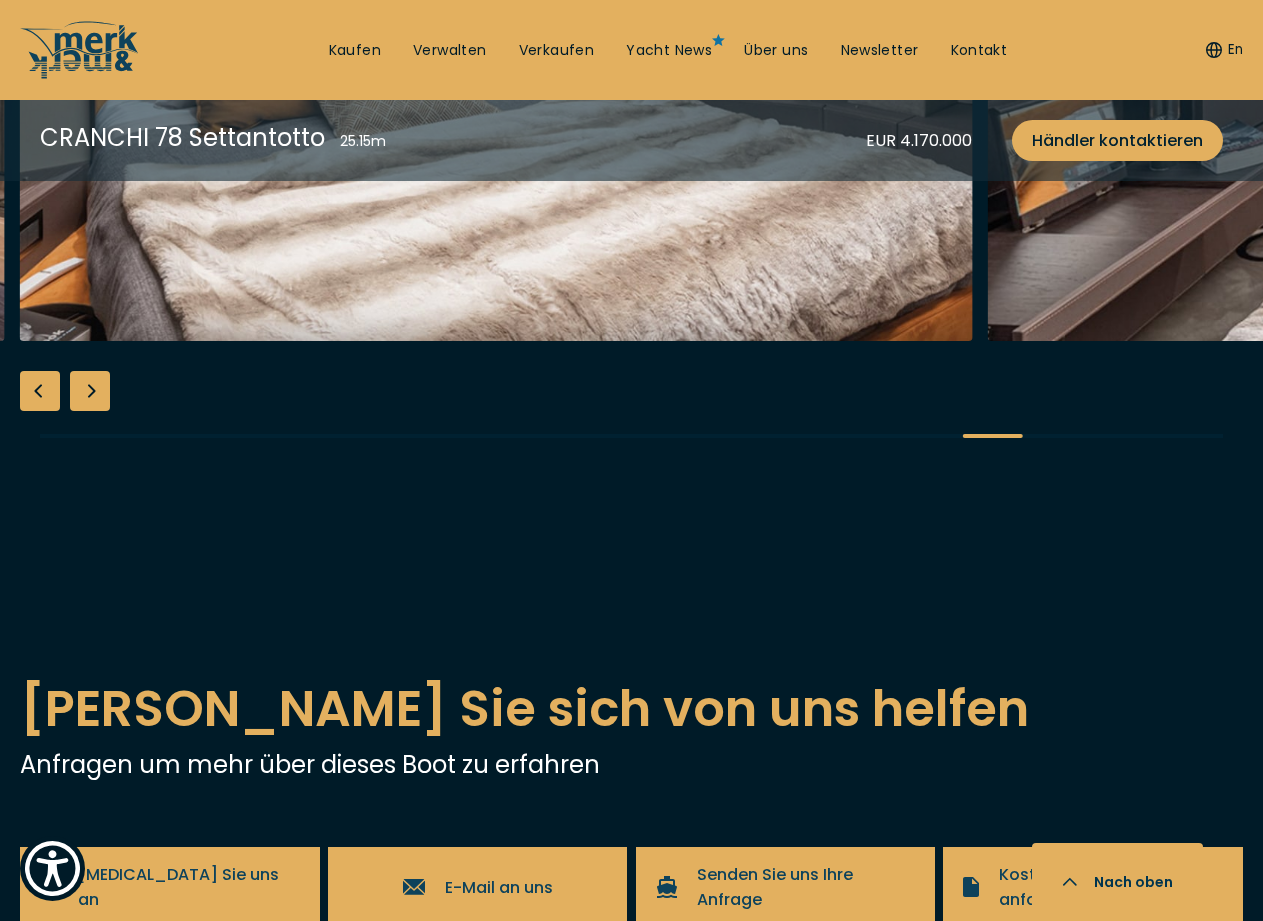 click at bounding box center (90, 391) 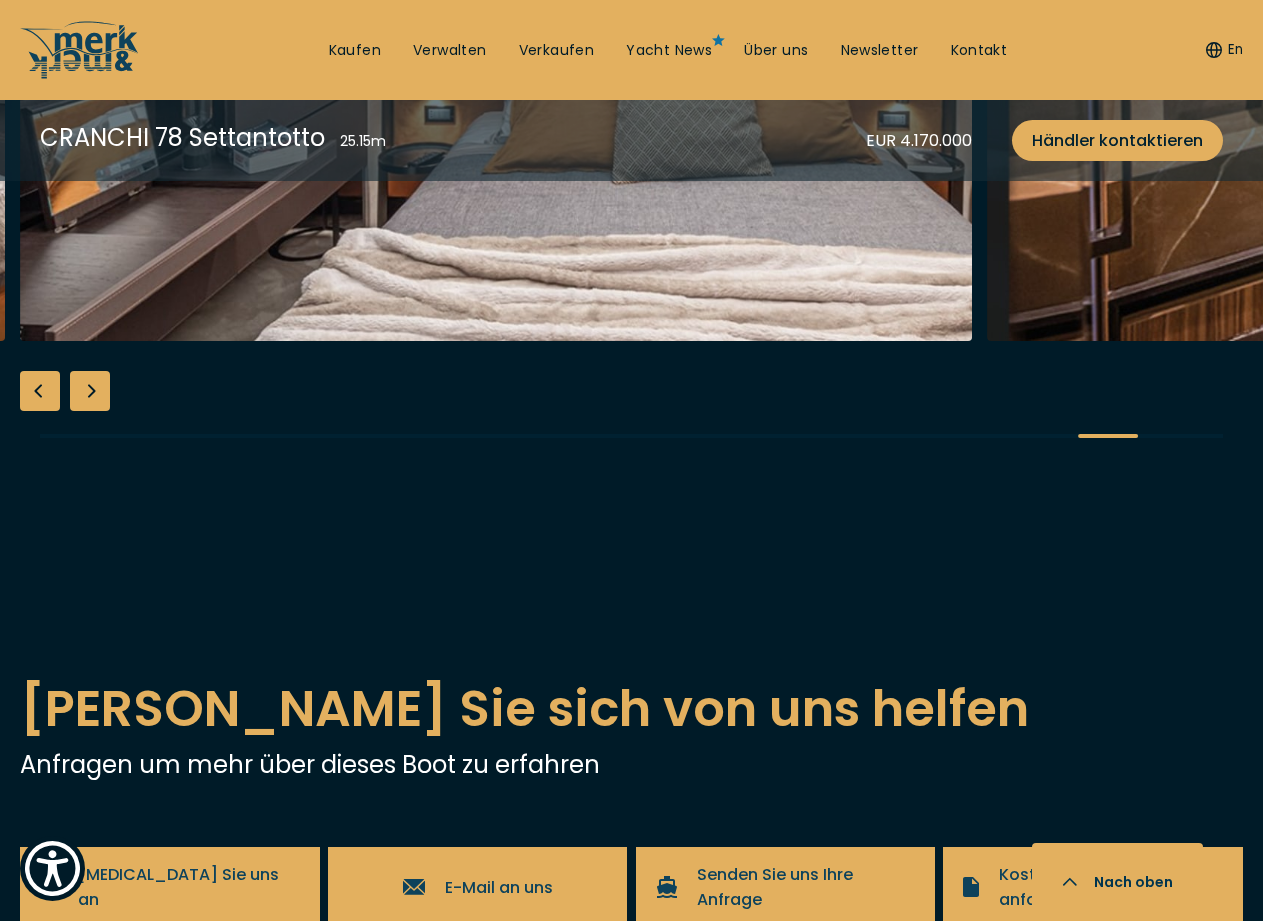 click at bounding box center (631, 86) 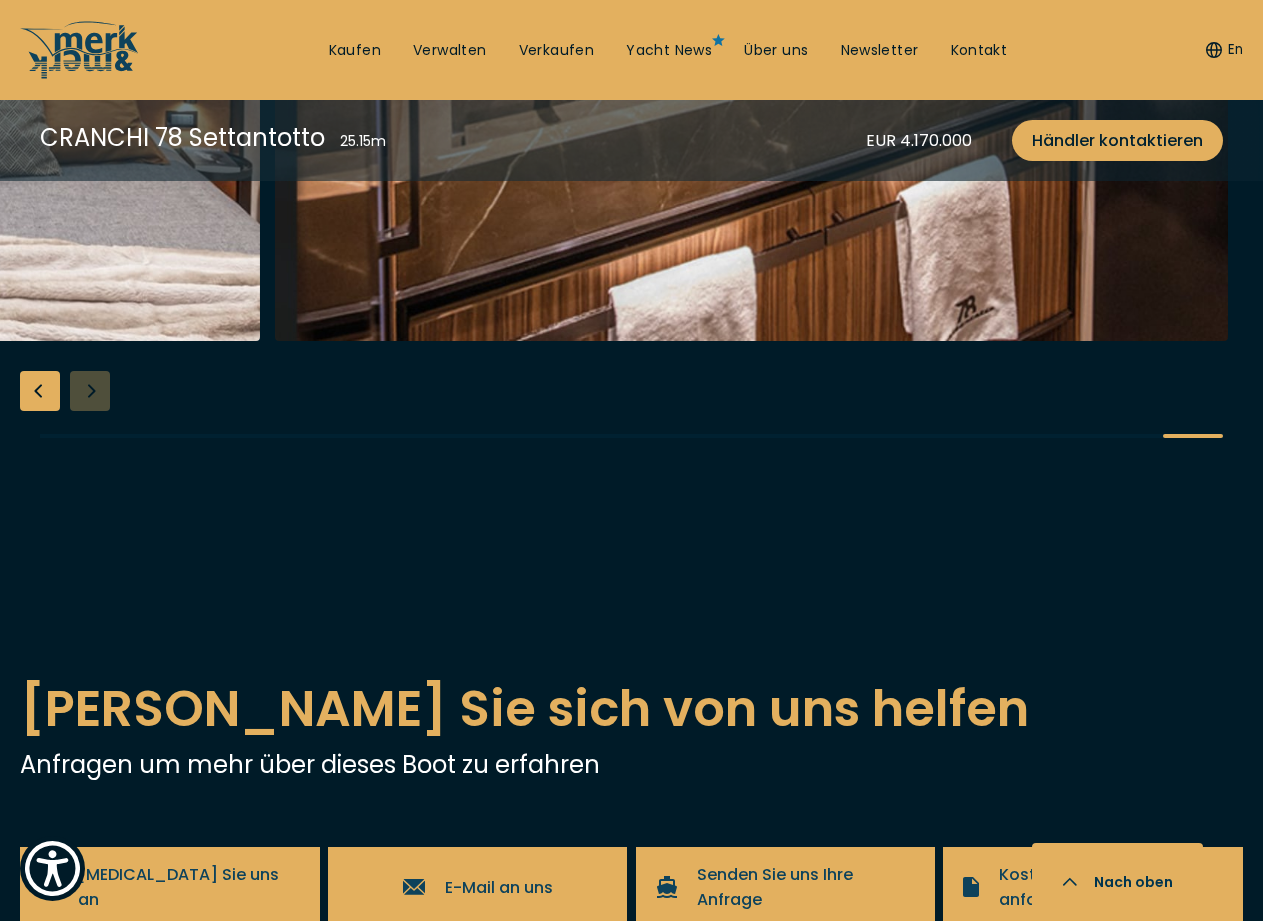 click at bounding box center (631, 86) 